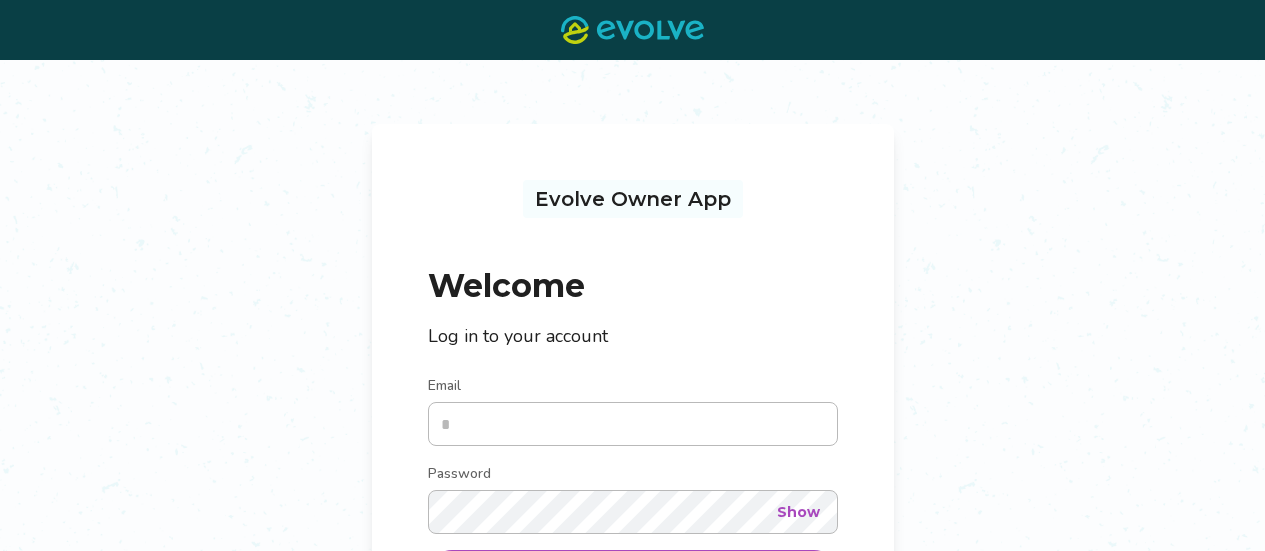 scroll, scrollTop: 0, scrollLeft: 0, axis: both 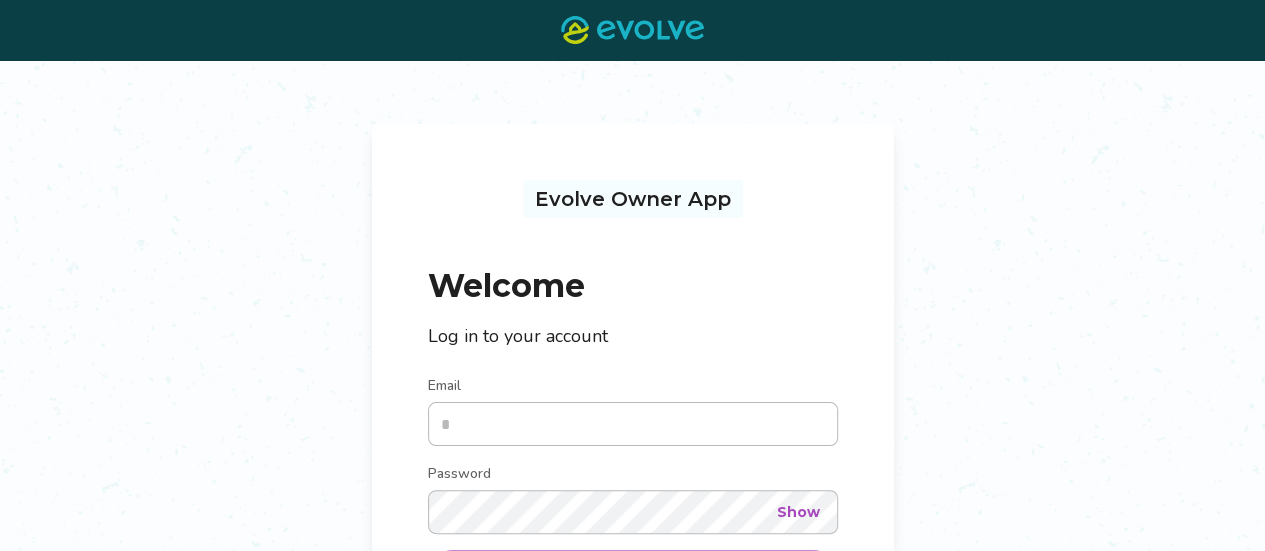 click on "Email" at bounding box center [633, 424] 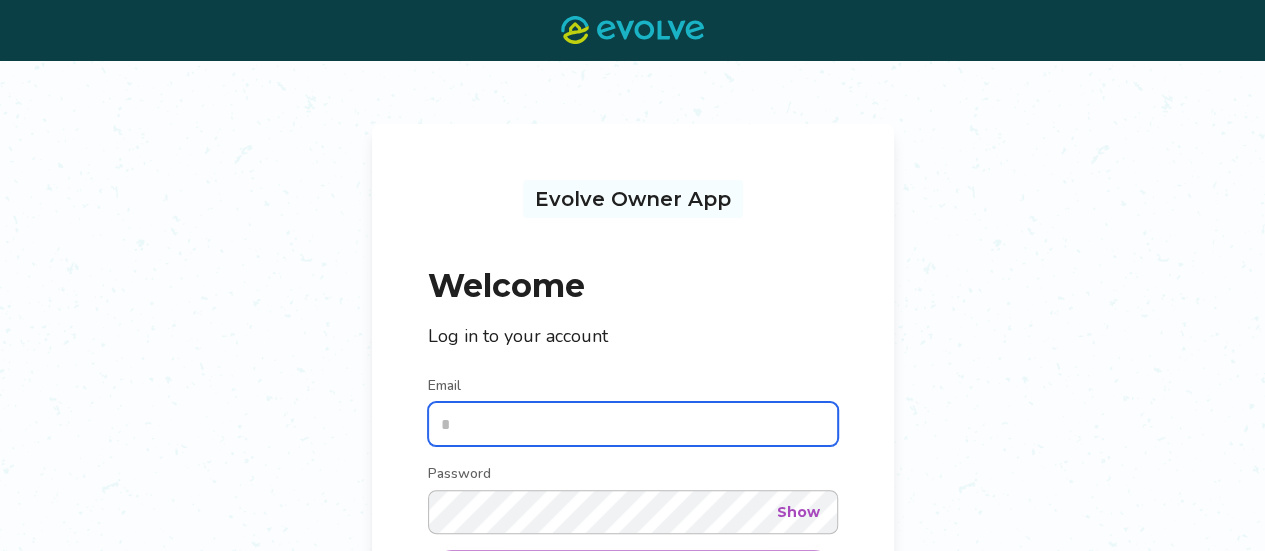 type on "**********" 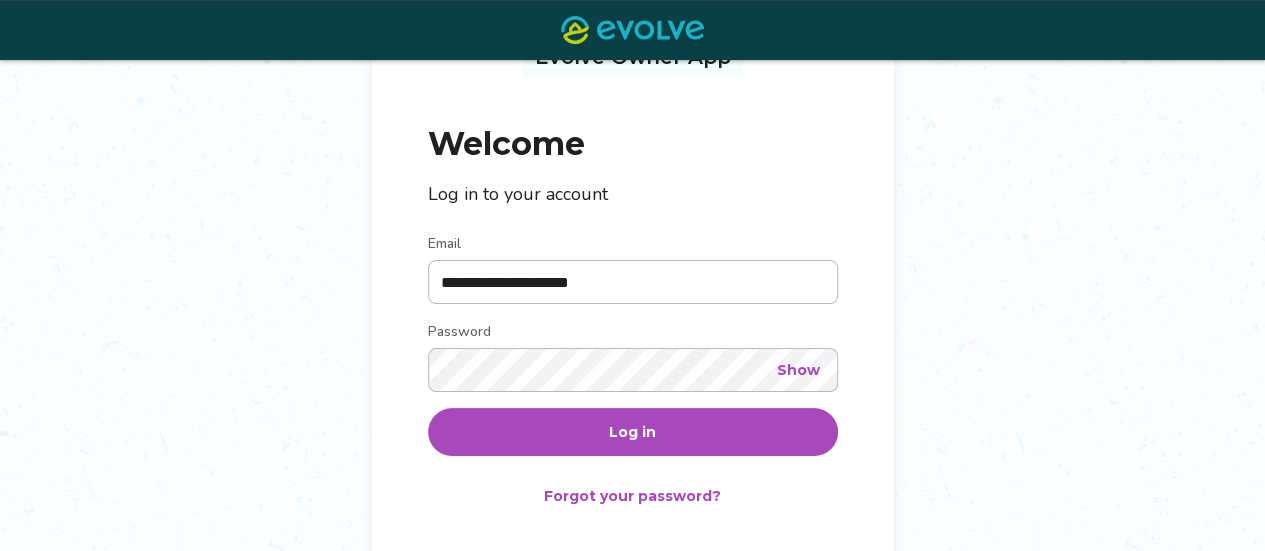 scroll, scrollTop: 160, scrollLeft: 0, axis: vertical 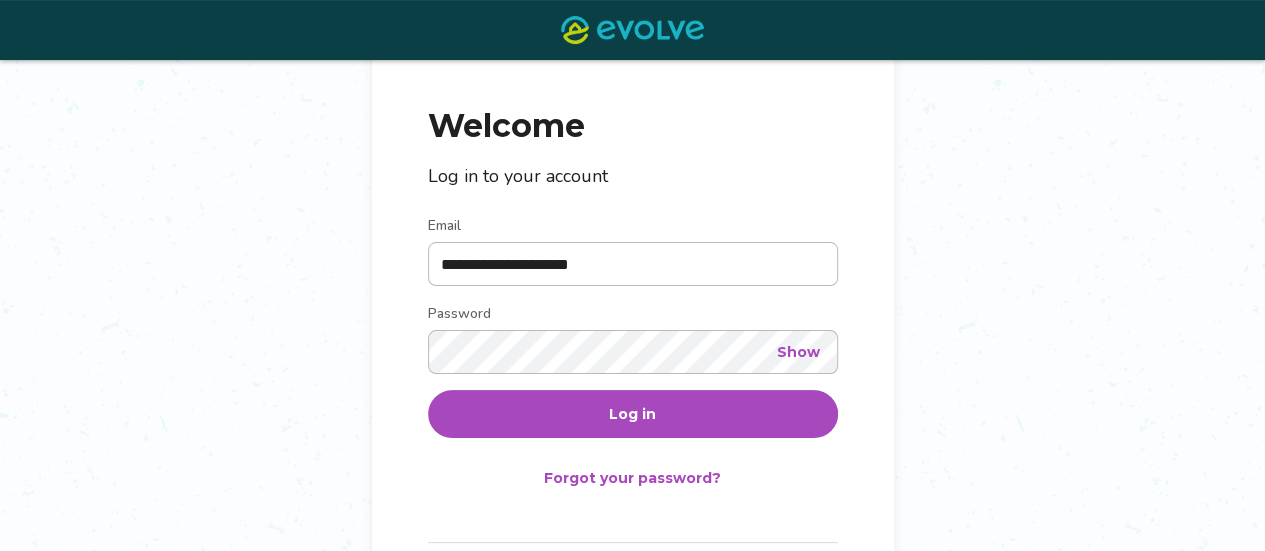click on "Log in" at bounding box center (633, 414) 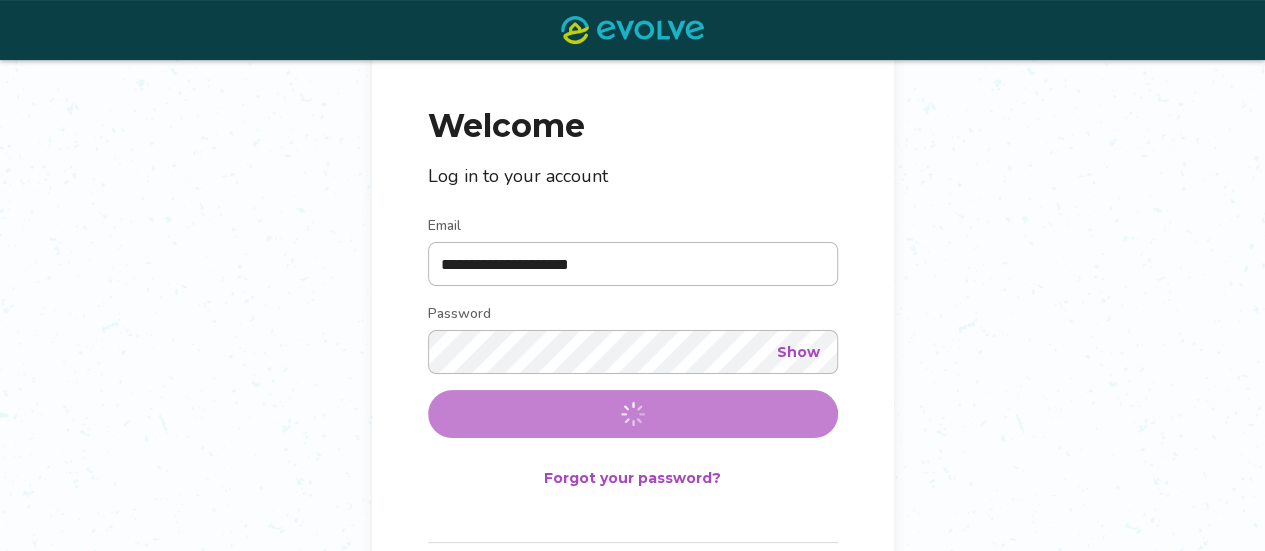 scroll, scrollTop: 0, scrollLeft: 0, axis: both 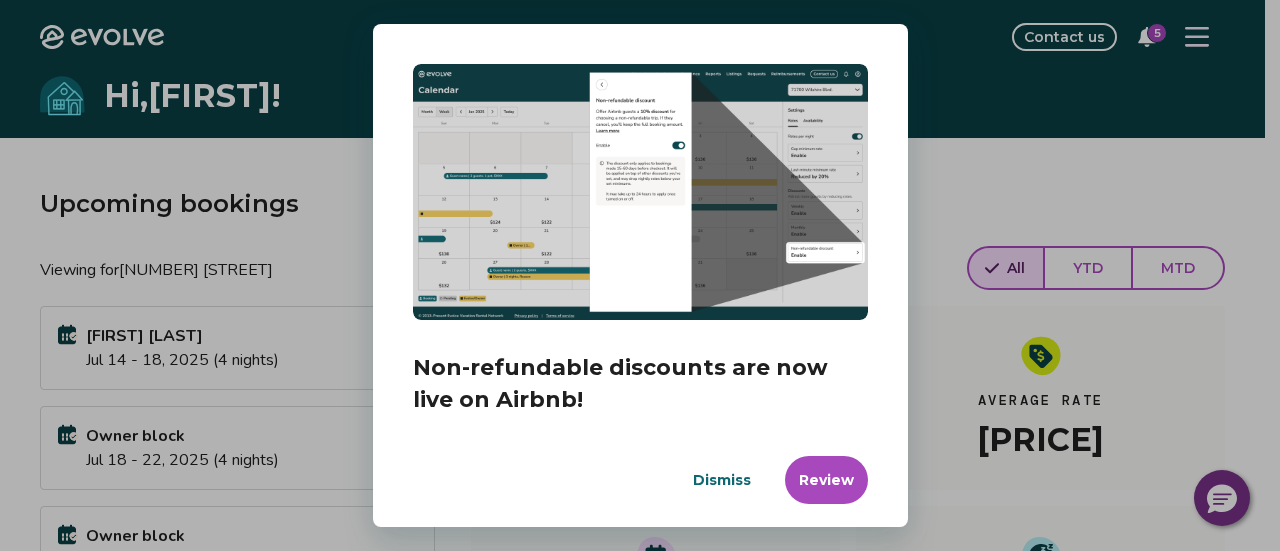 click on "Dismiss" at bounding box center (722, 480) 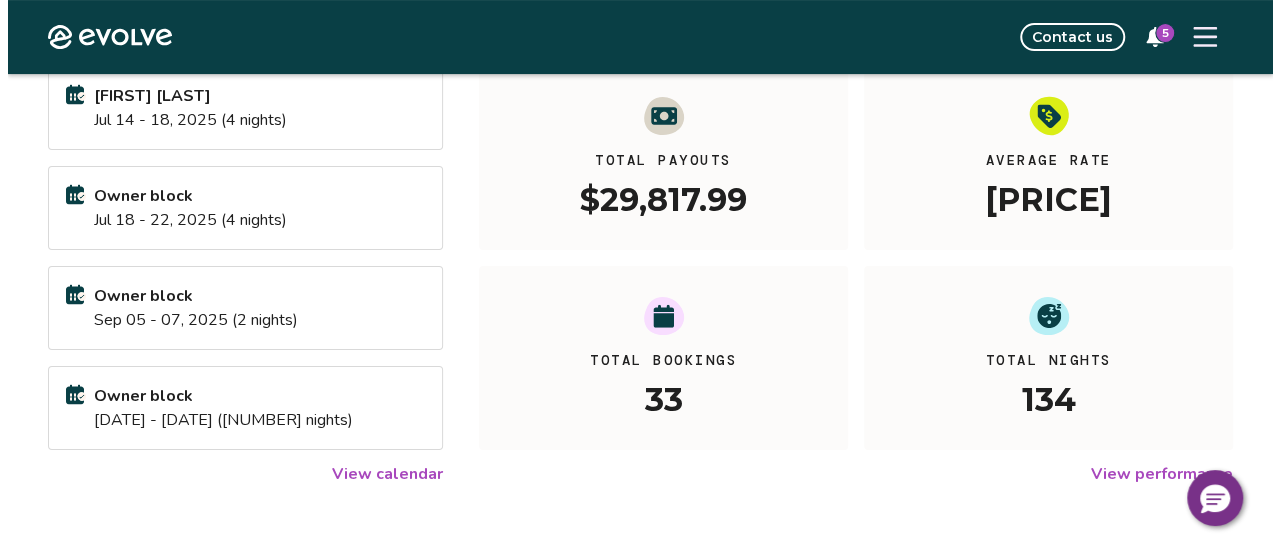 scroll, scrollTop: 280, scrollLeft: 0, axis: vertical 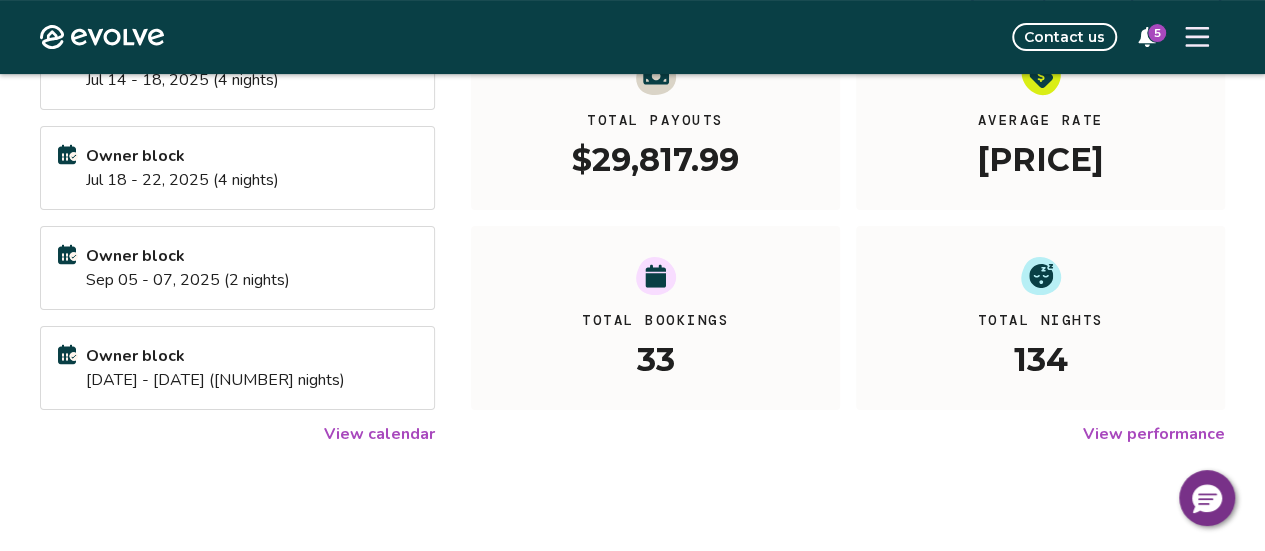 click 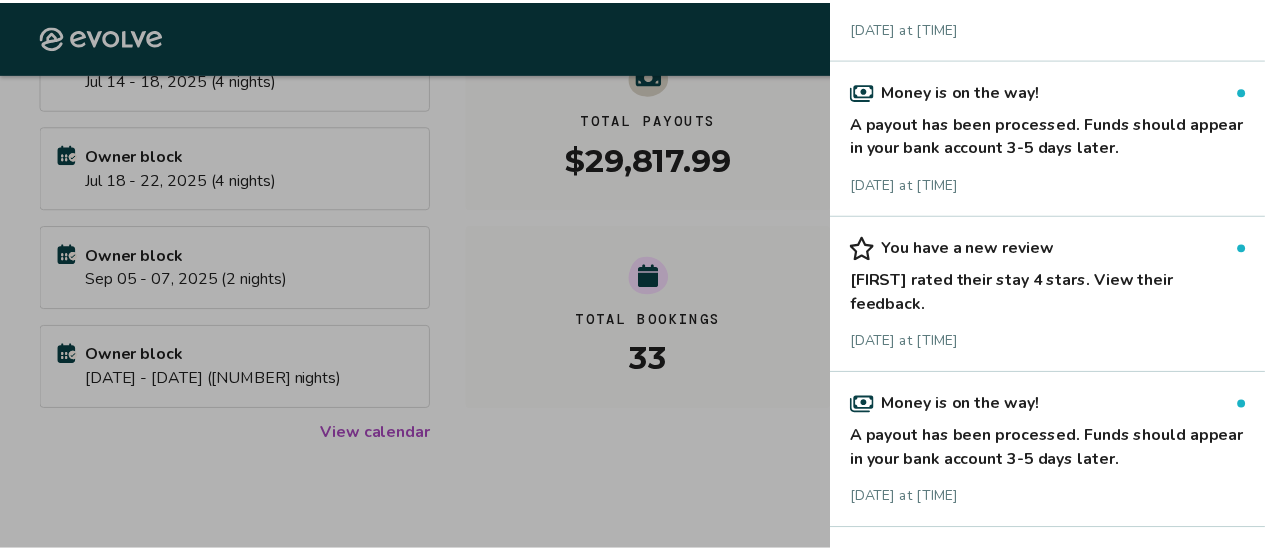 scroll, scrollTop: 240, scrollLeft: 0, axis: vertical 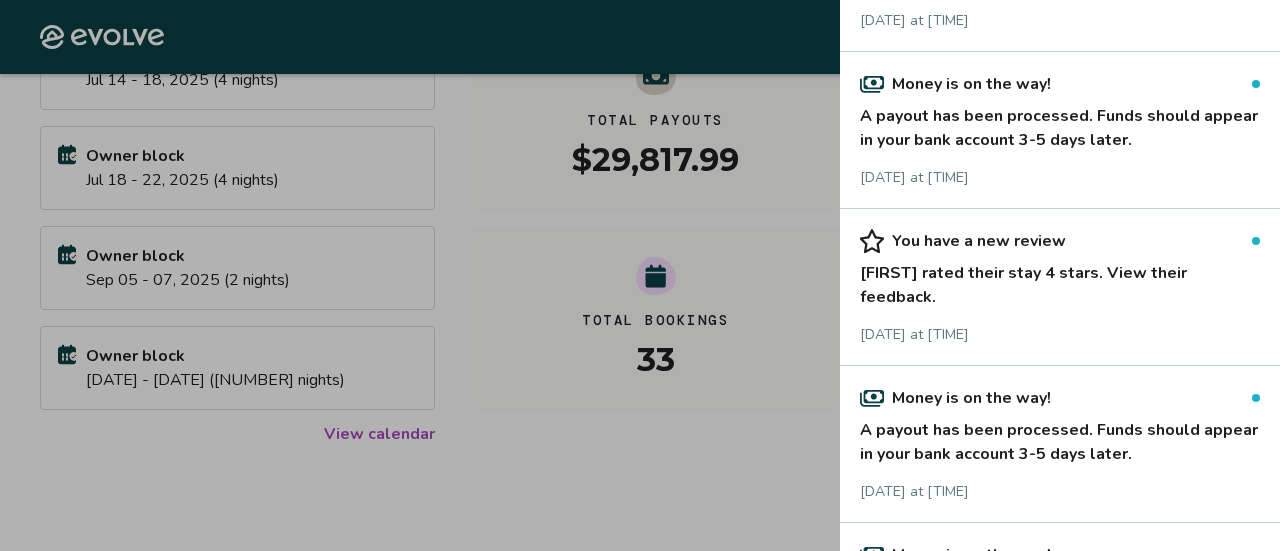 click on "[FIRST] rated their stay 4 stars. View their feedback." at bounding box center (1060, 281) 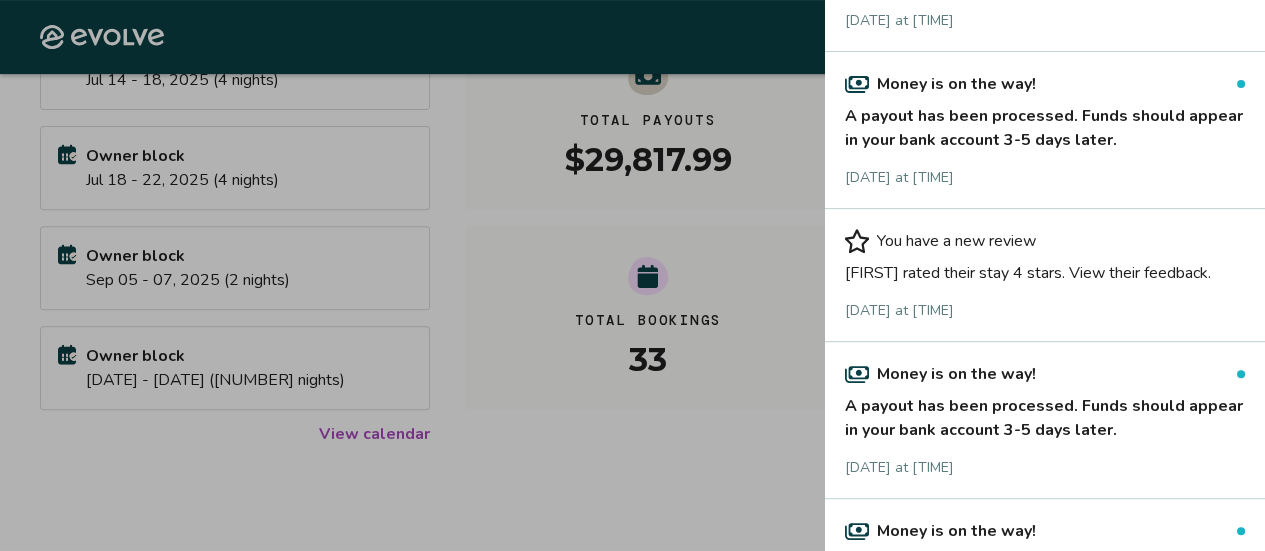scroll, scrollTop: 0, scrollLeft: 0, axis: both 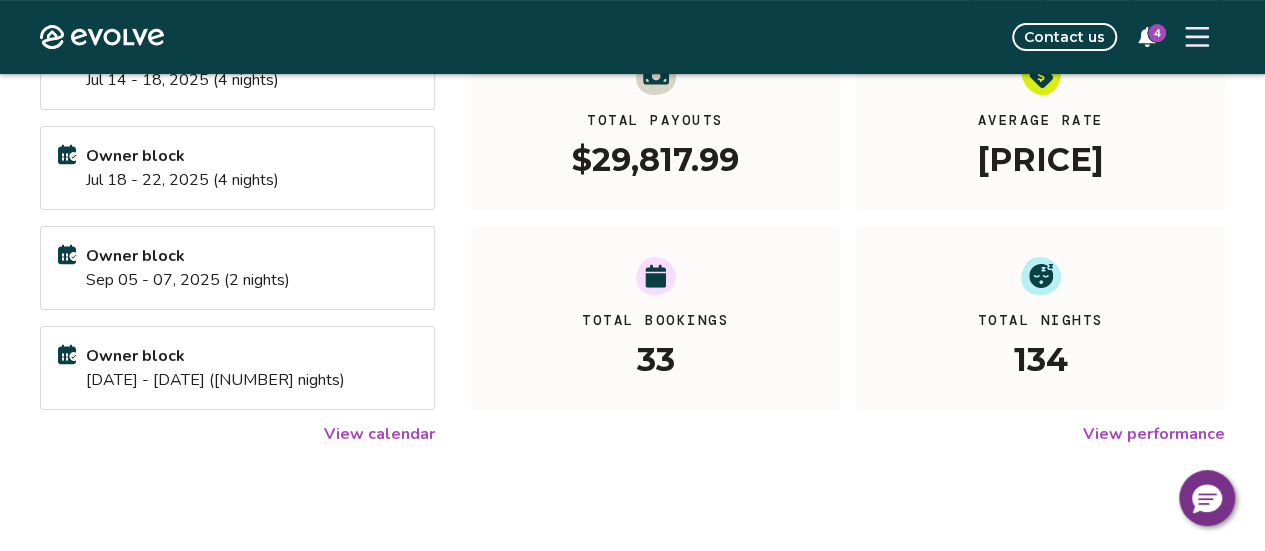 click on "4" at bounding box center (1147, 37) 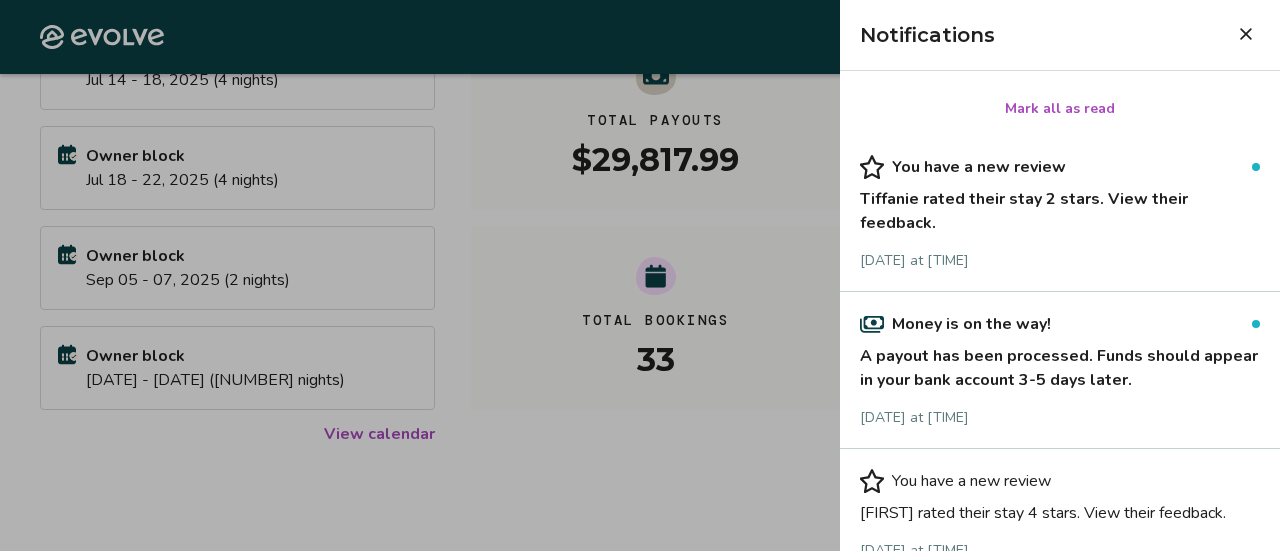click on "Tiffanie rated their stay 2 stars. View their feedback." at bounding box center [1060, 207] 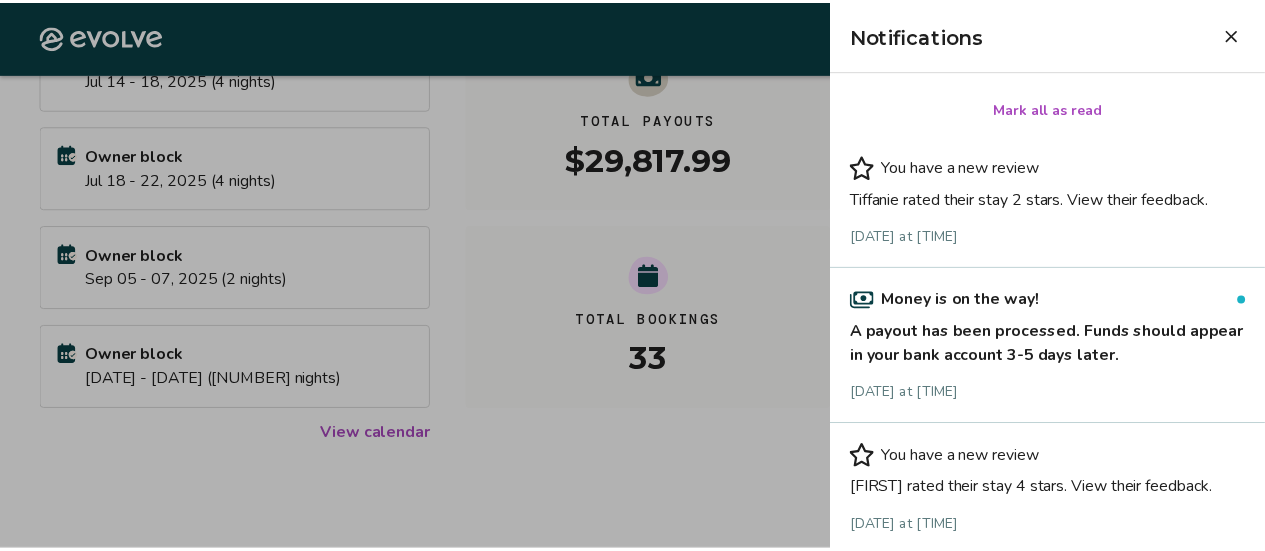 scroll, scrollTop: 0, scrollLeft: 0, axis: both 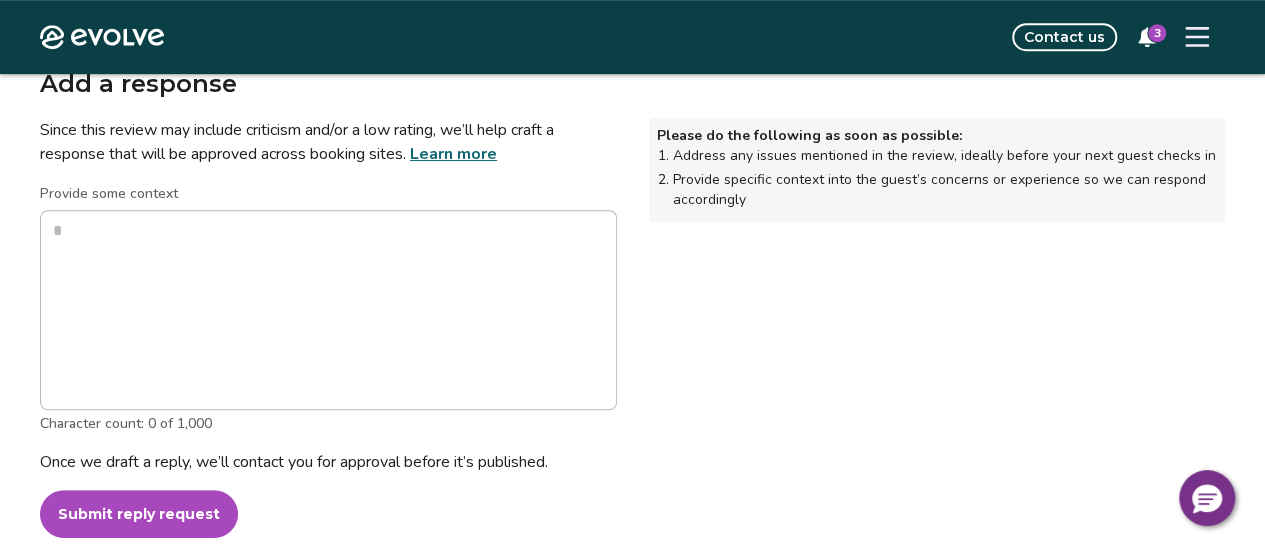 click on "Learn more" at bounding box center [453, 154] 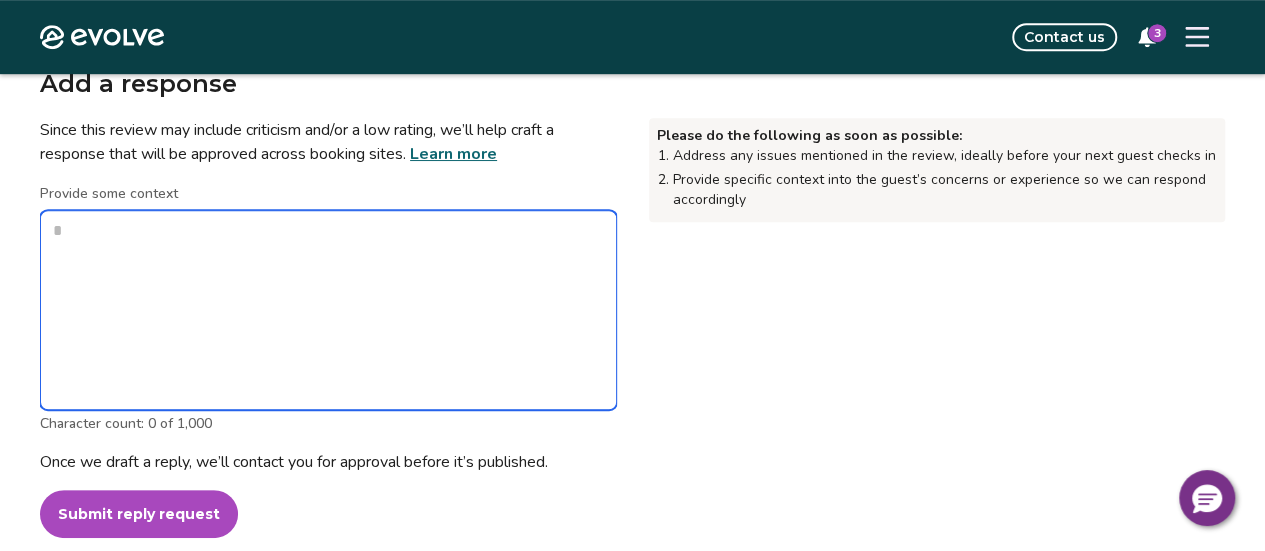 click on "Provide some context" at bounding box center [328, 310] 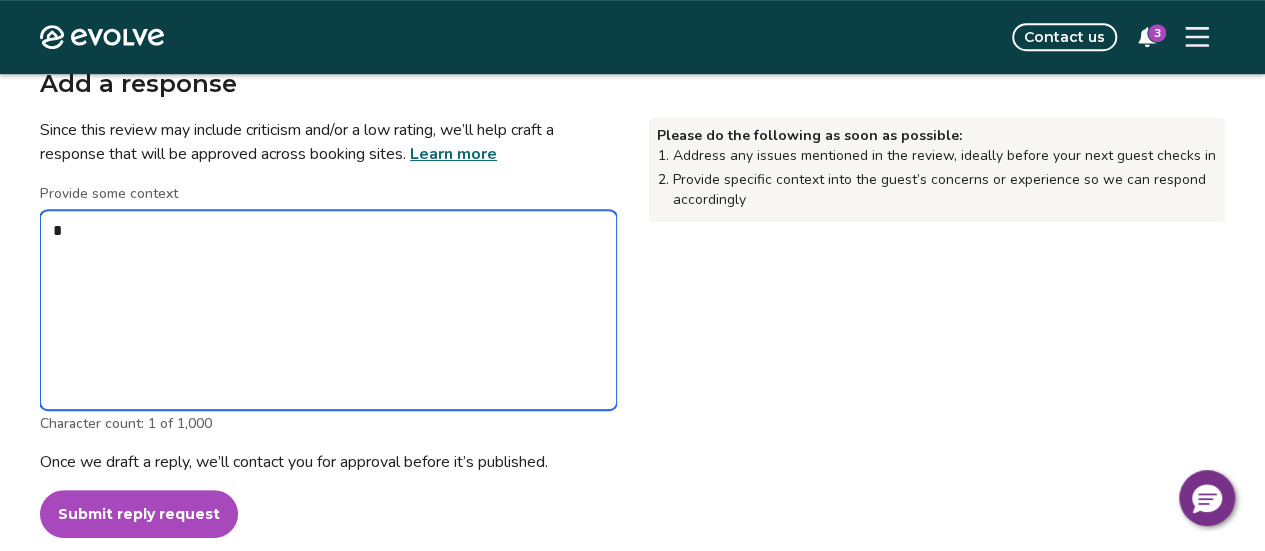 type on "*" 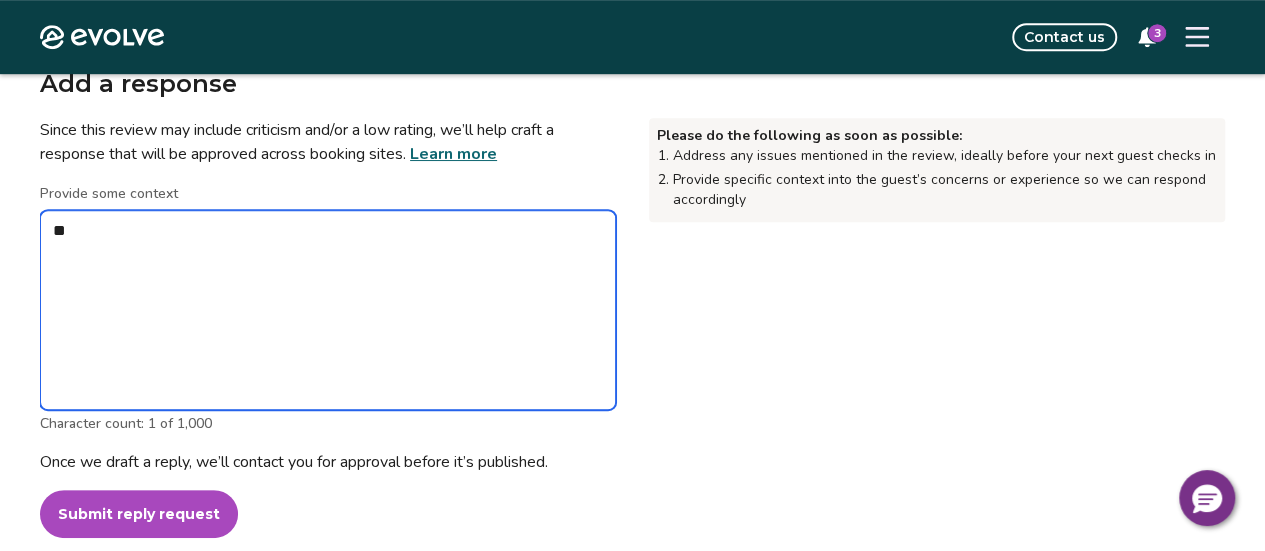 type on "*" 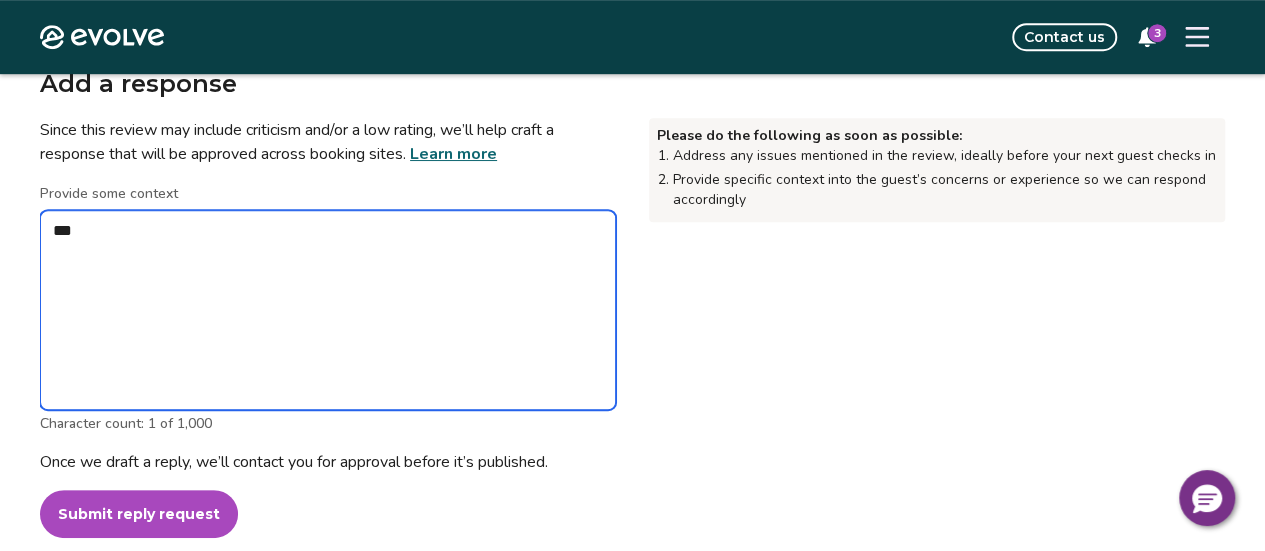 type on "*" 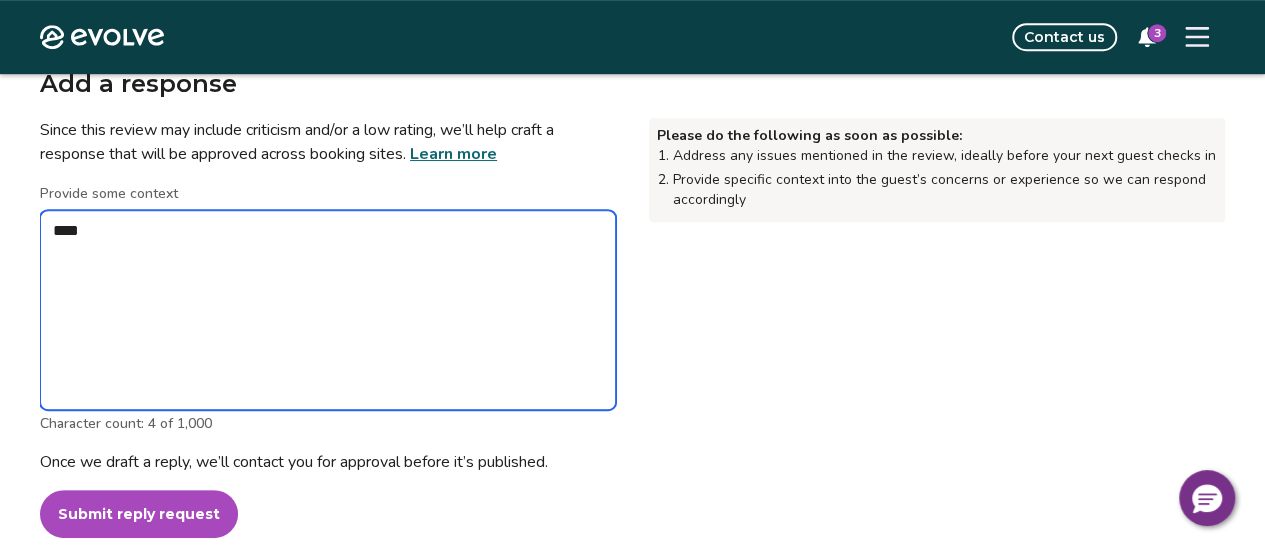 type on "*" 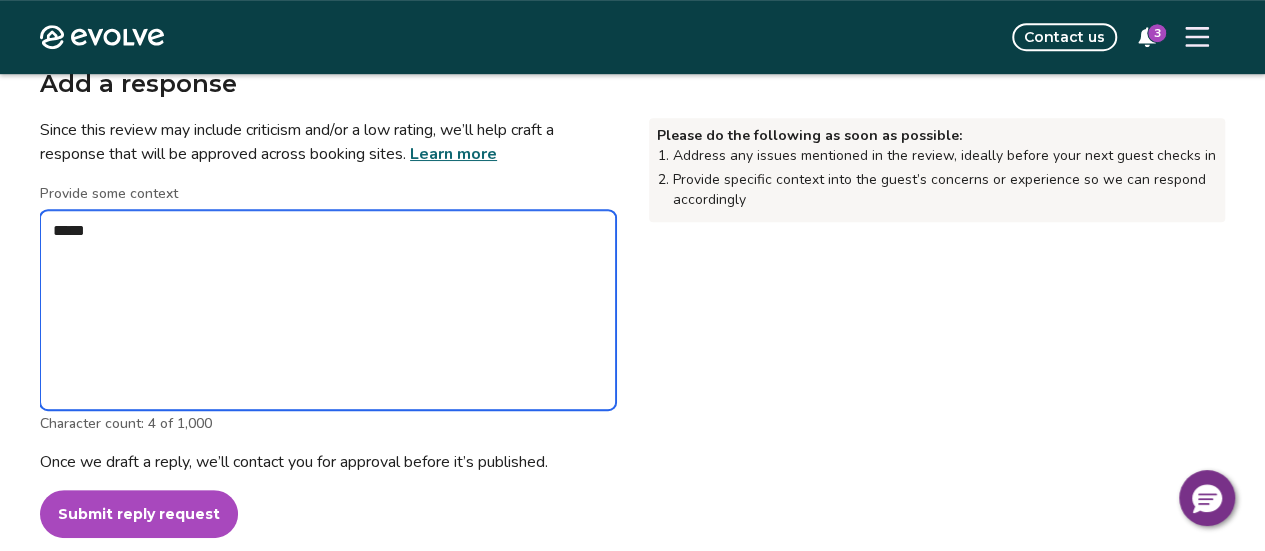 type on "*" 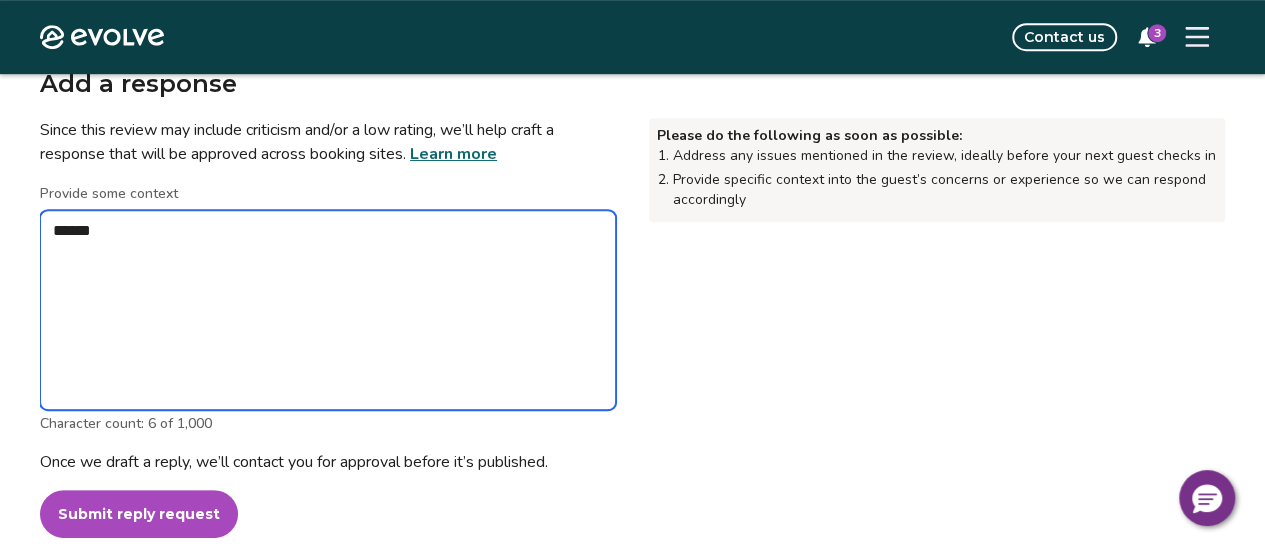 type on "*" 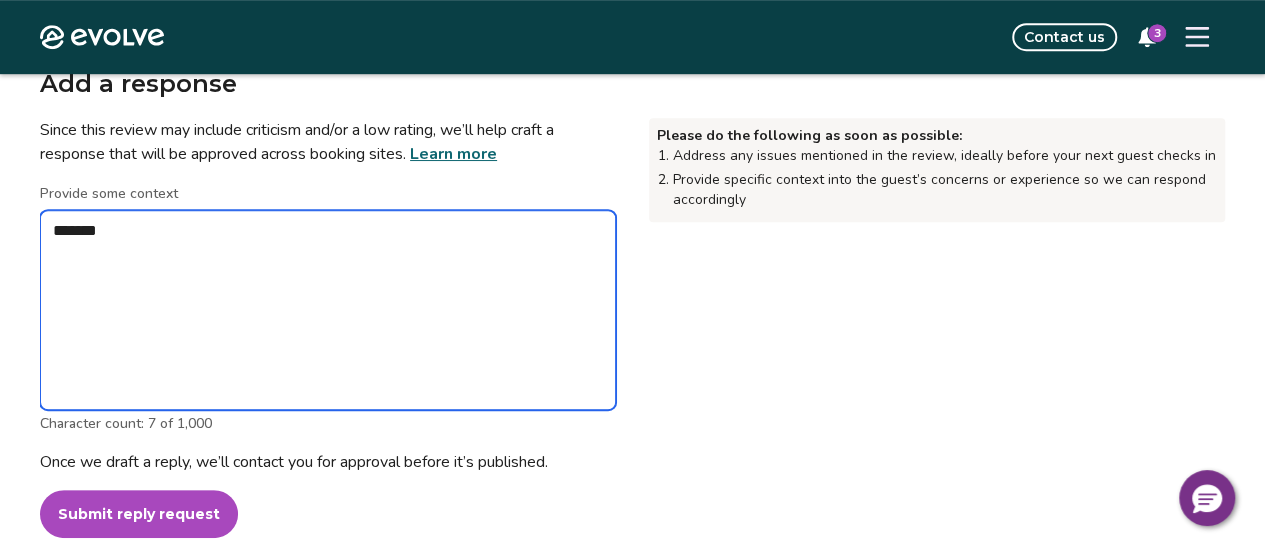 type on "*" 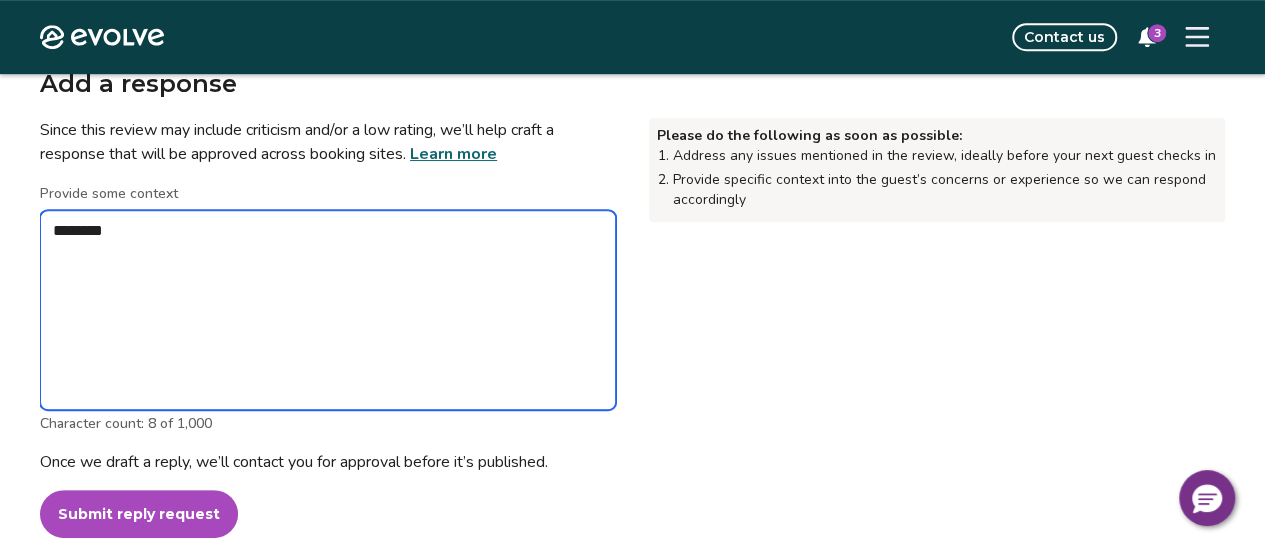 type on "*" 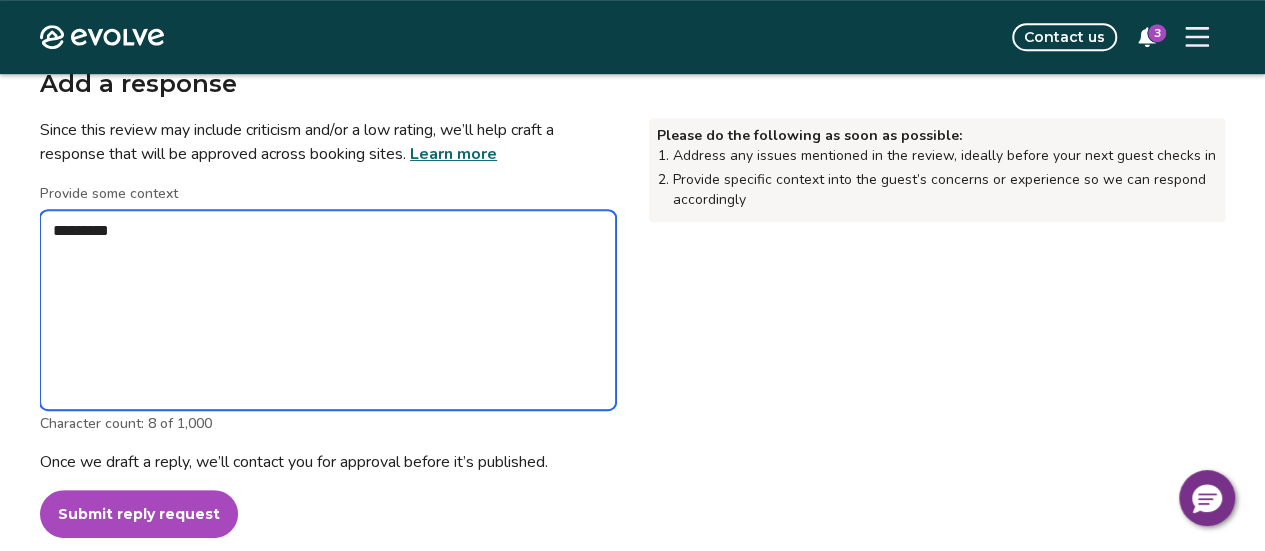 type on "*" 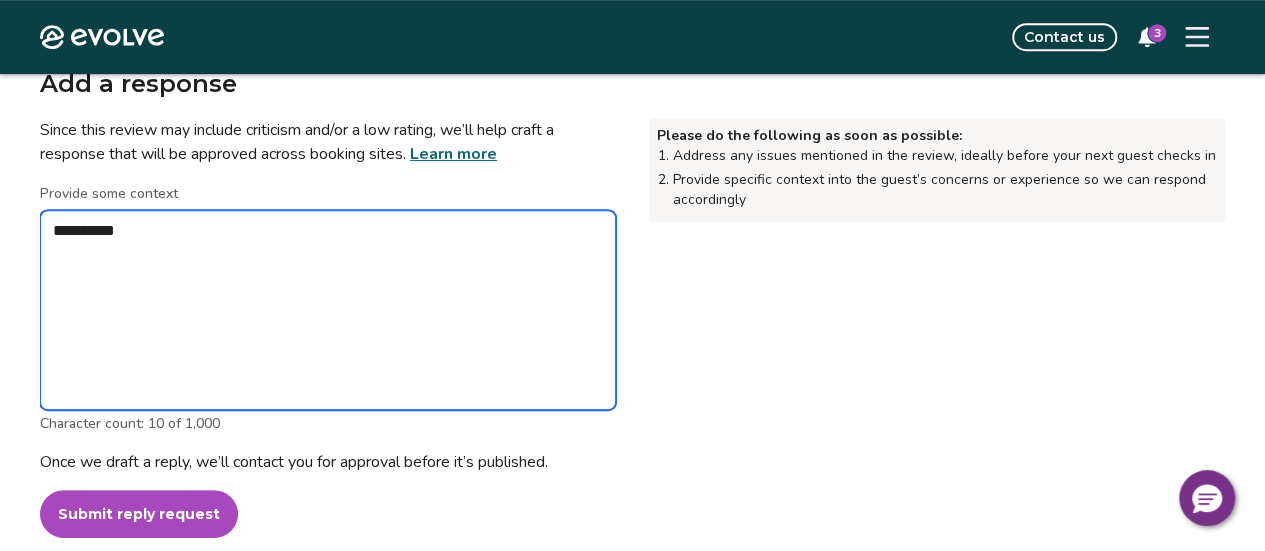 type on "**********" 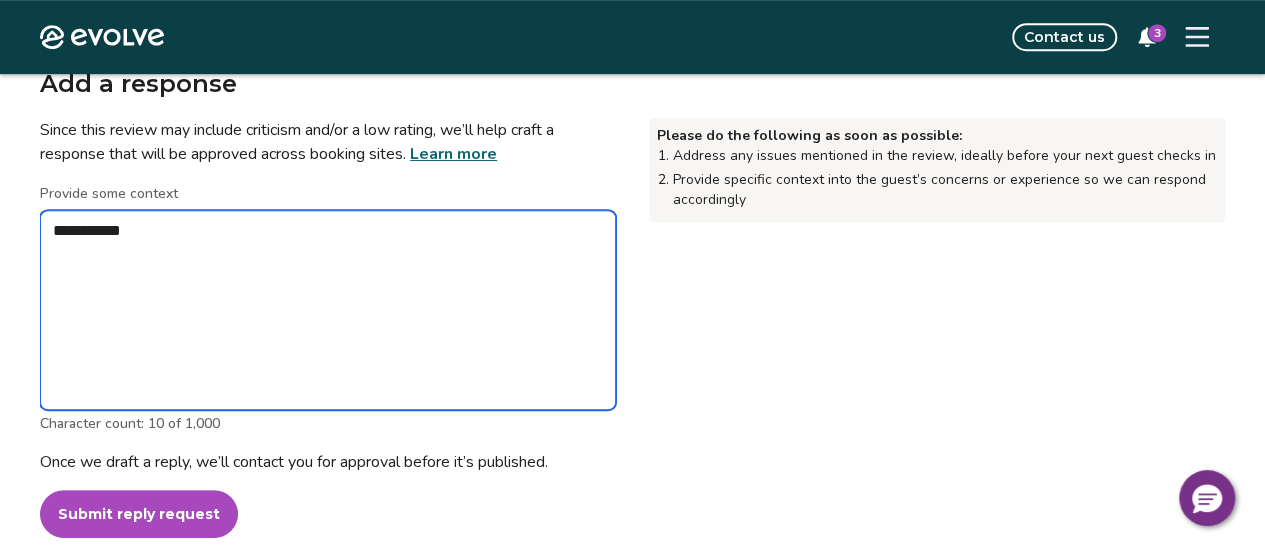 type on "*" 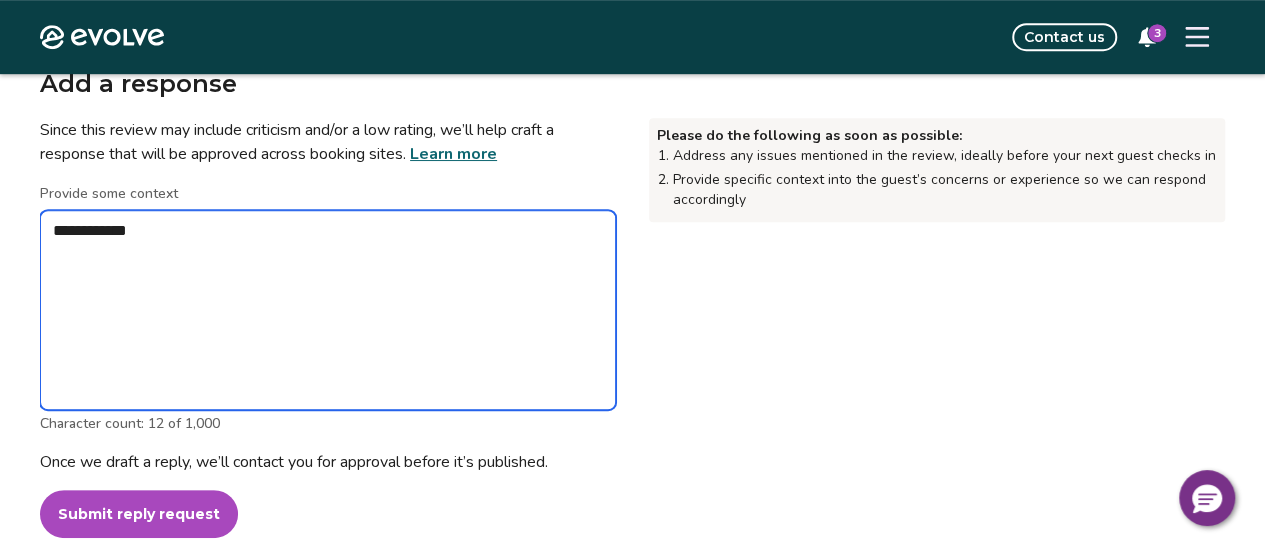 type on "*" 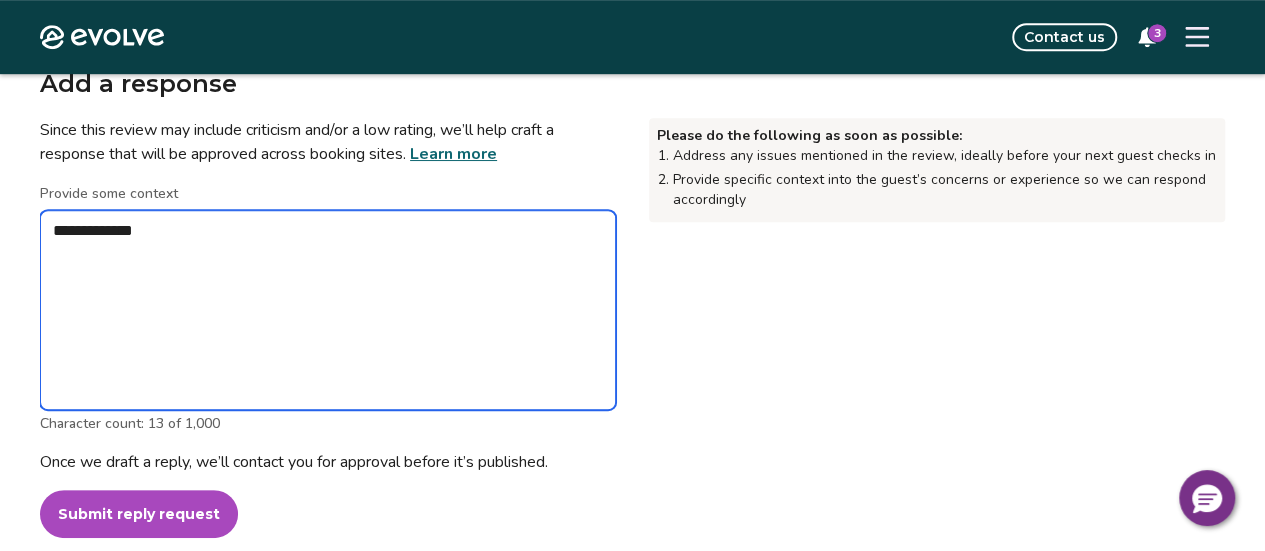 type on "*" 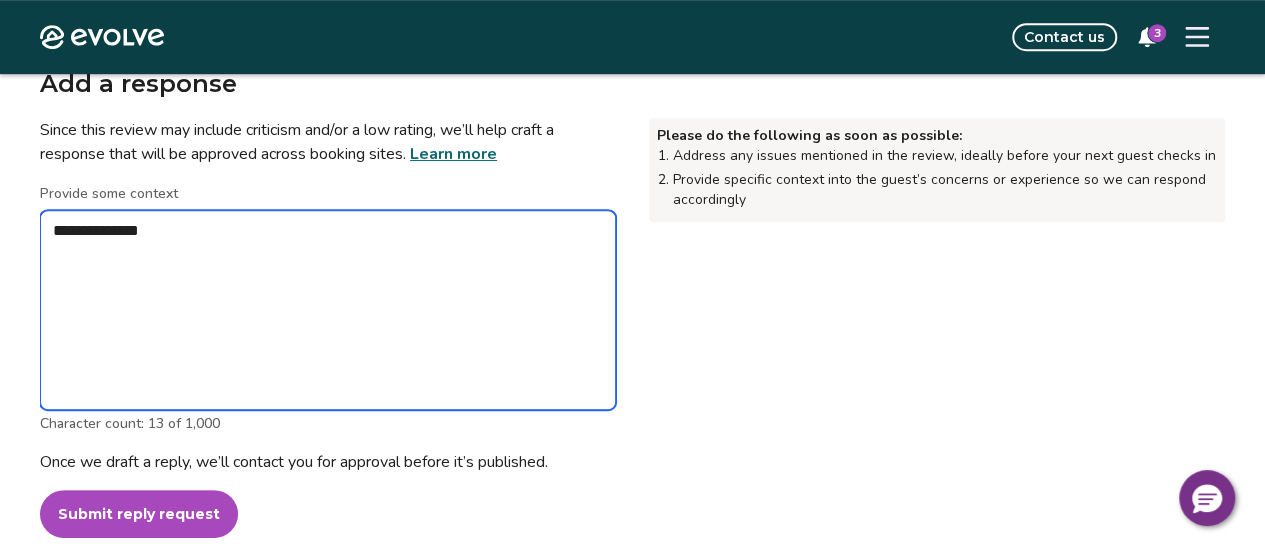 type on "*" 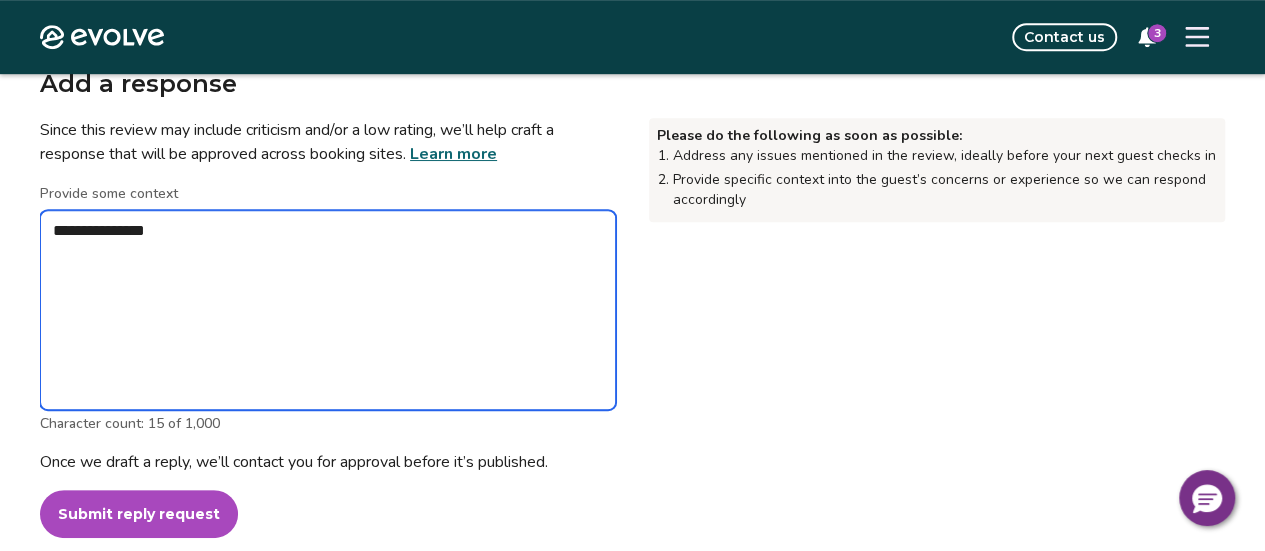 type on "*" 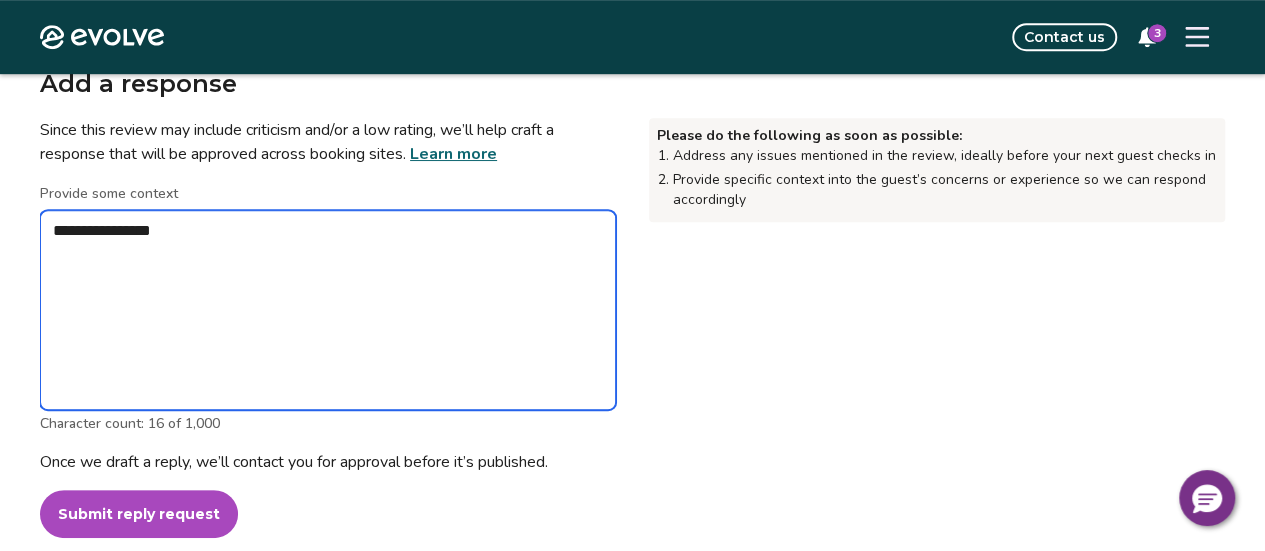 type on "*" 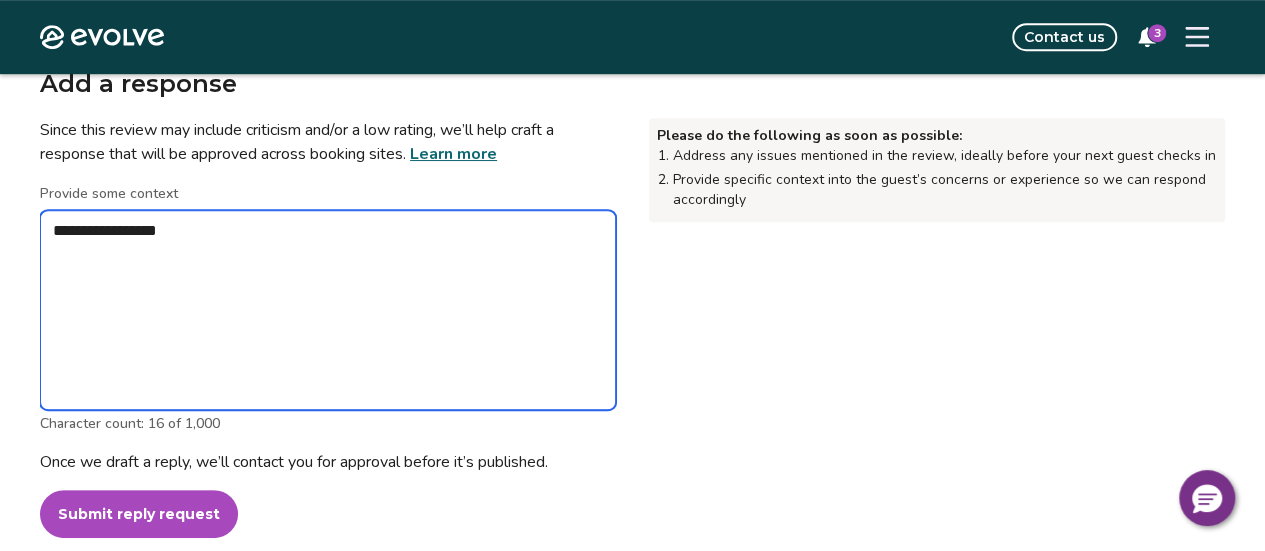 type on "*" 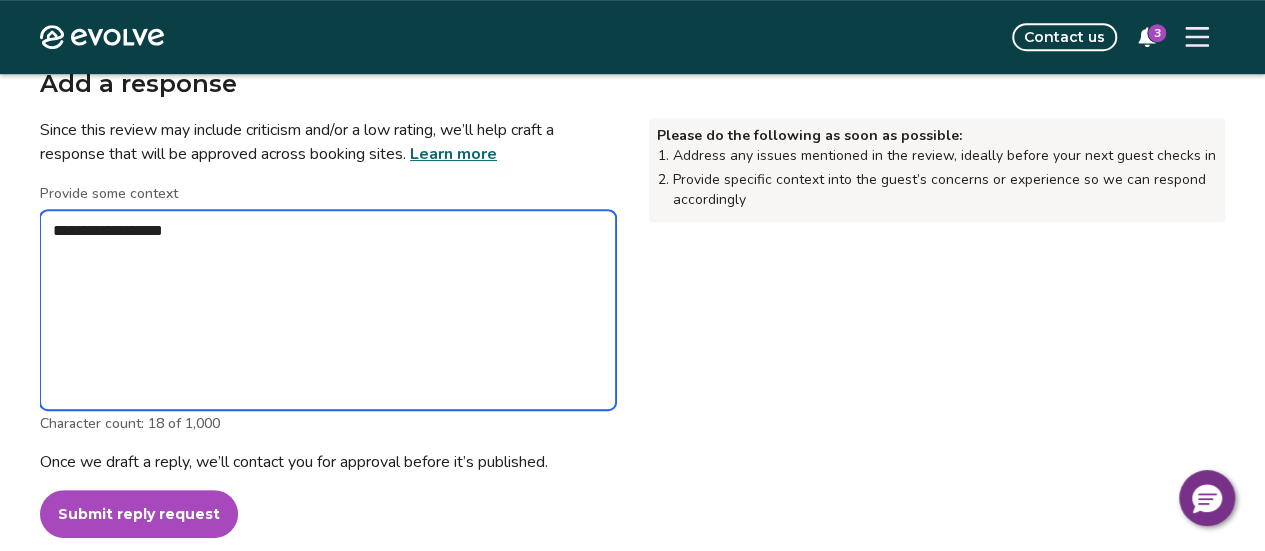 type on "*" 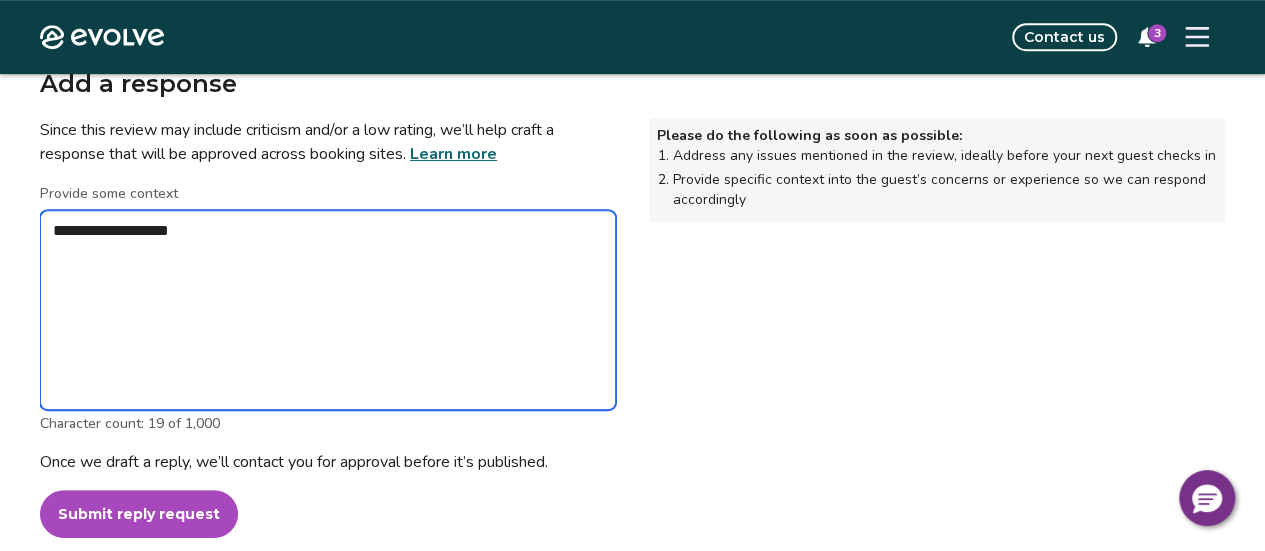 type on "*" 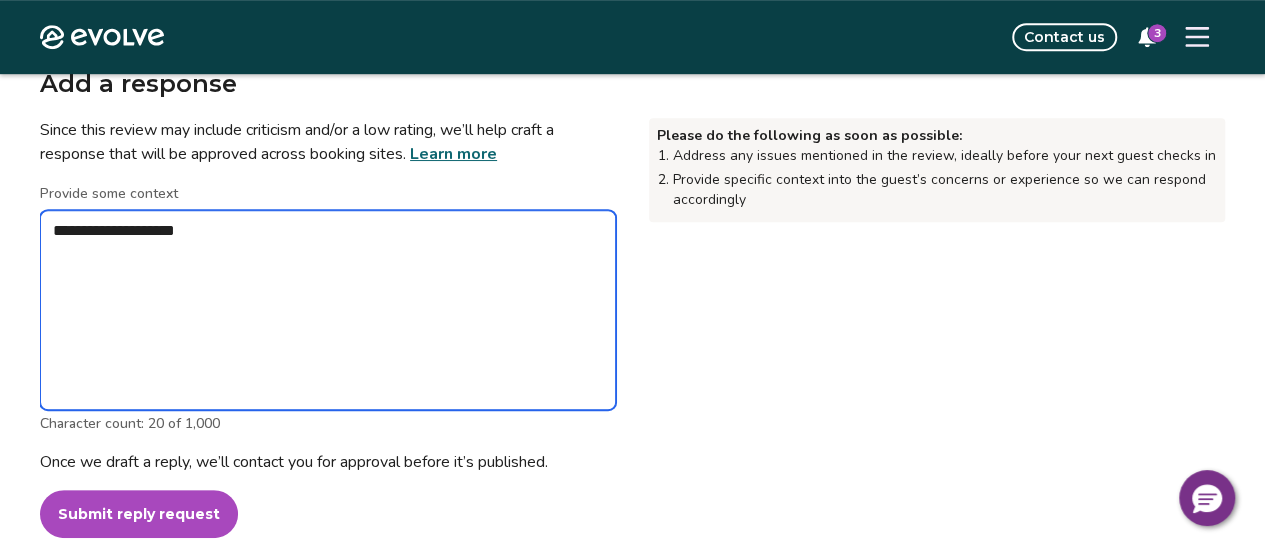 type on "*" 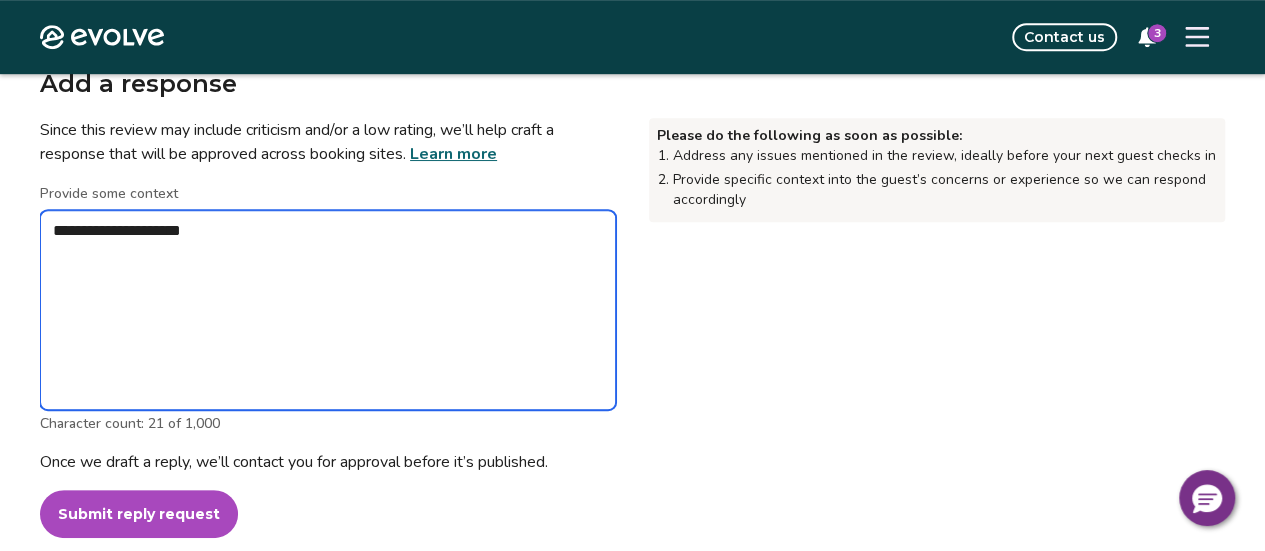 type on "*" 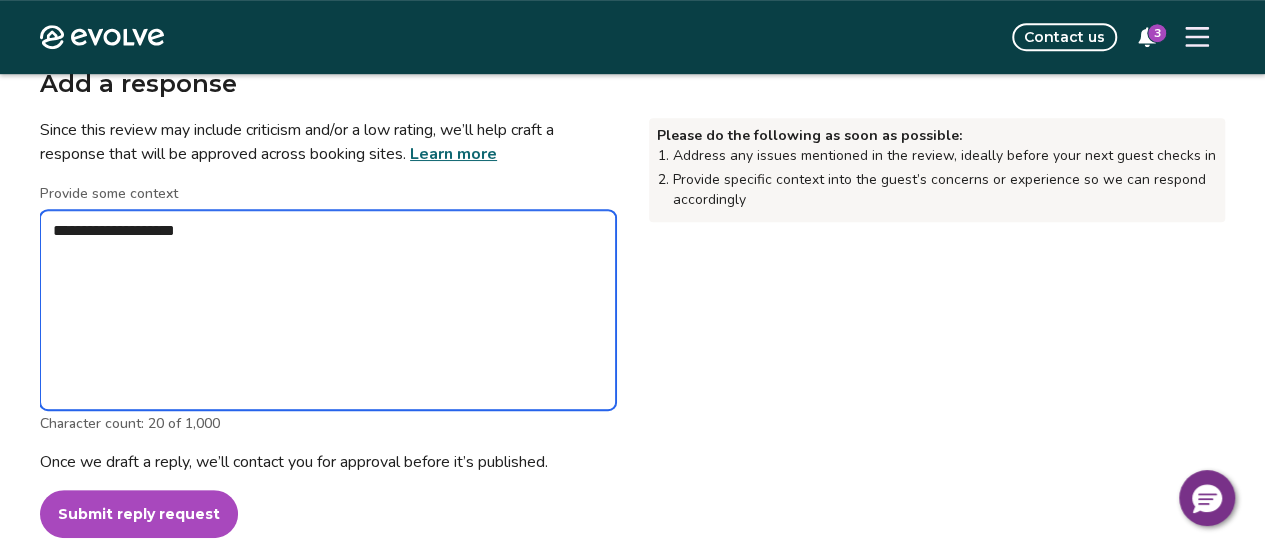 type on "*" 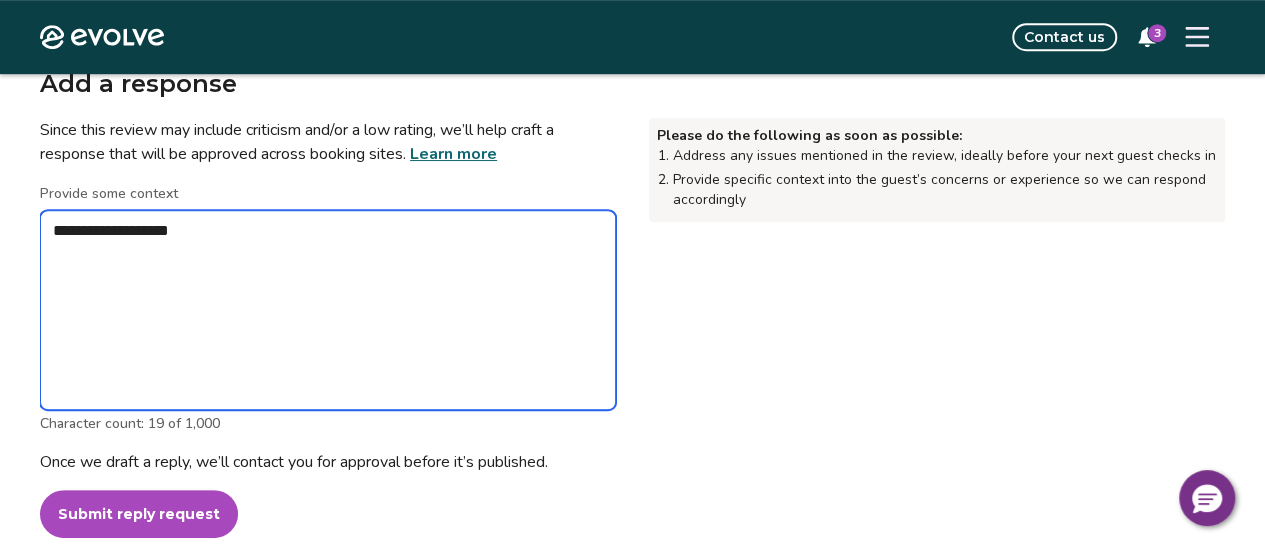 type on "*" 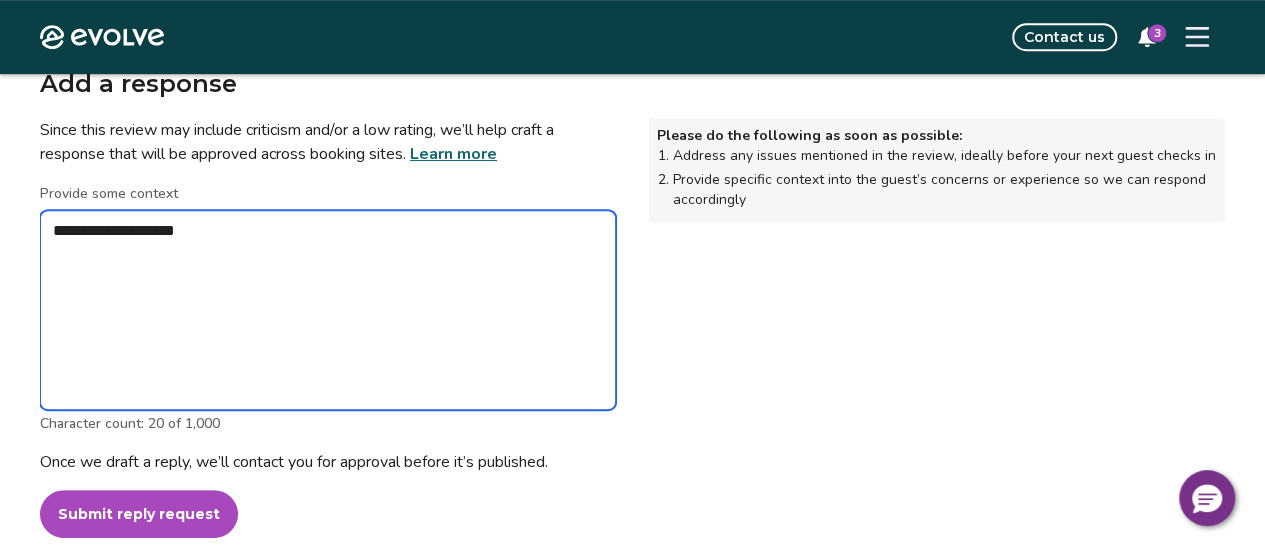 type on "*" 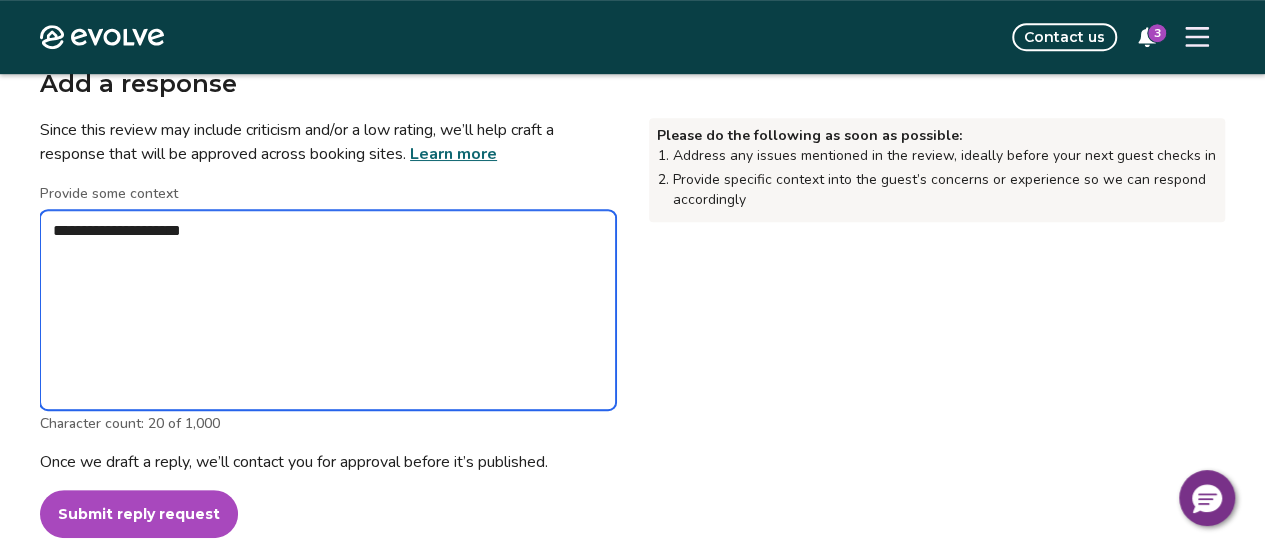 type on "*" 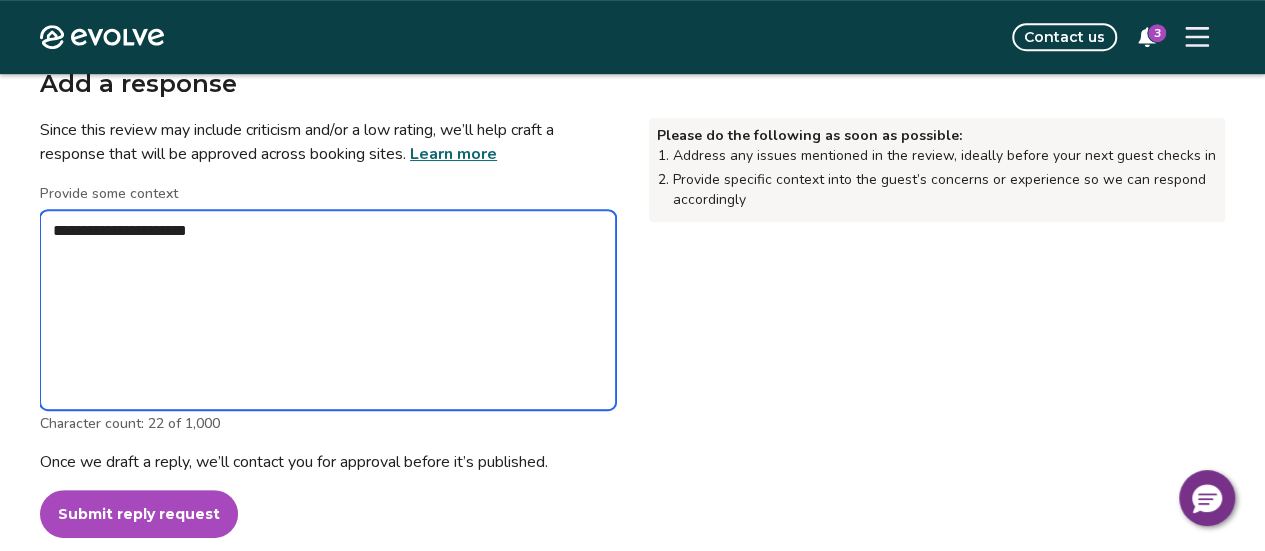 type on "*" 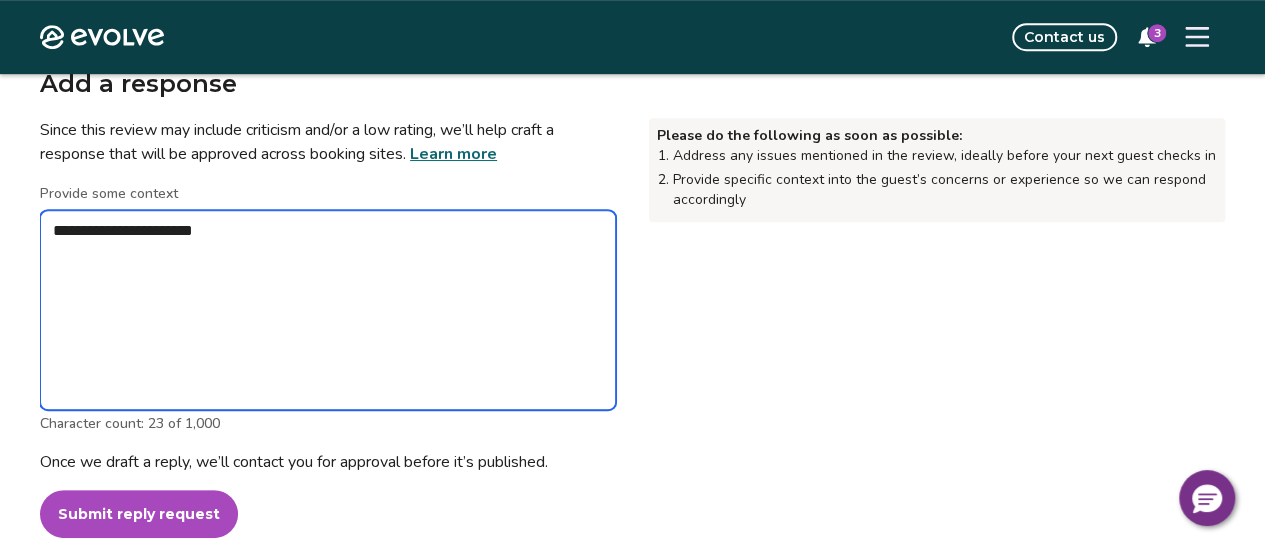 type on "*" 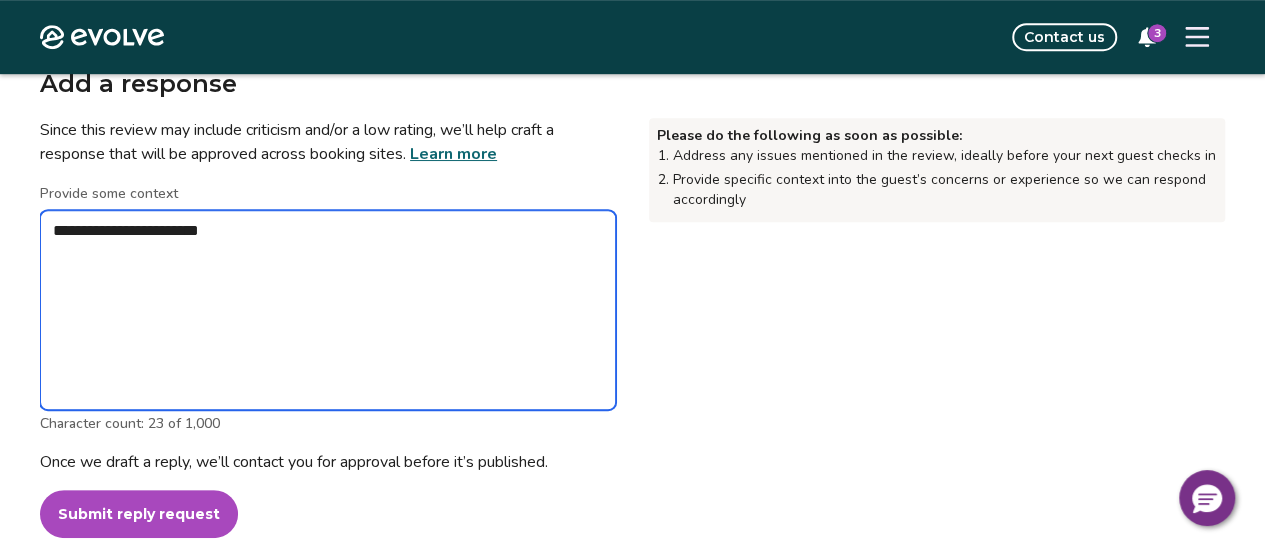 type on "*" 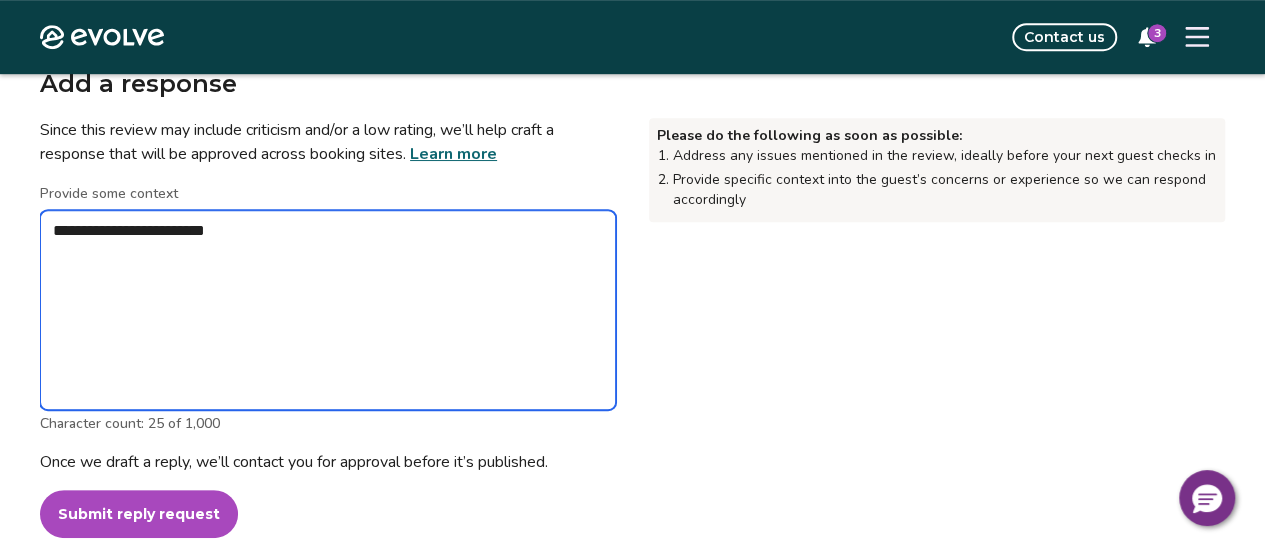 type on "*" 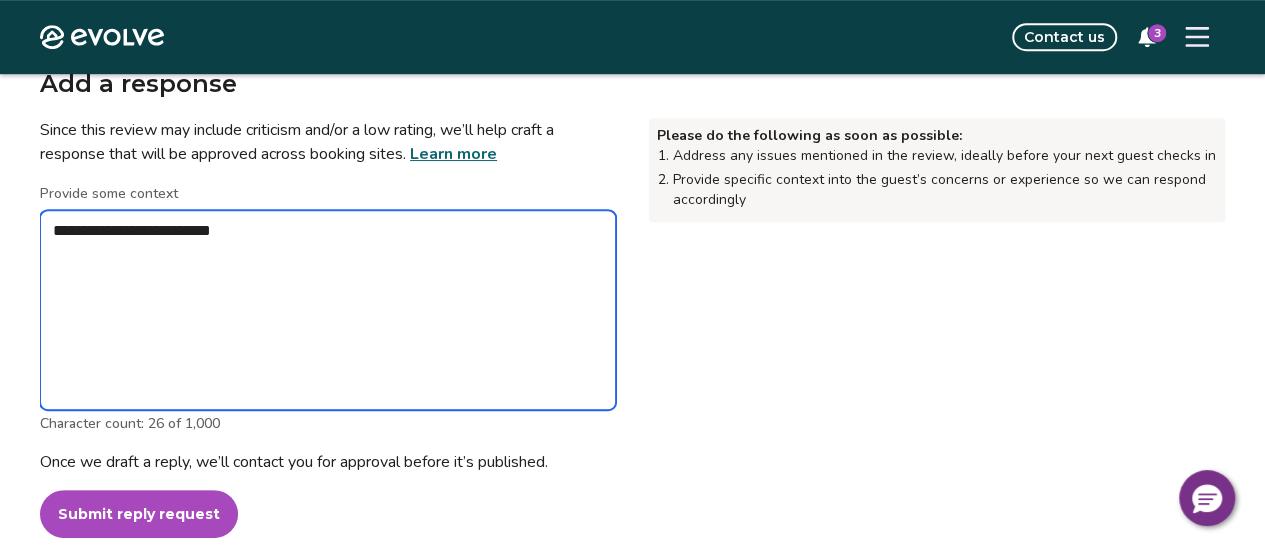 type on "*" 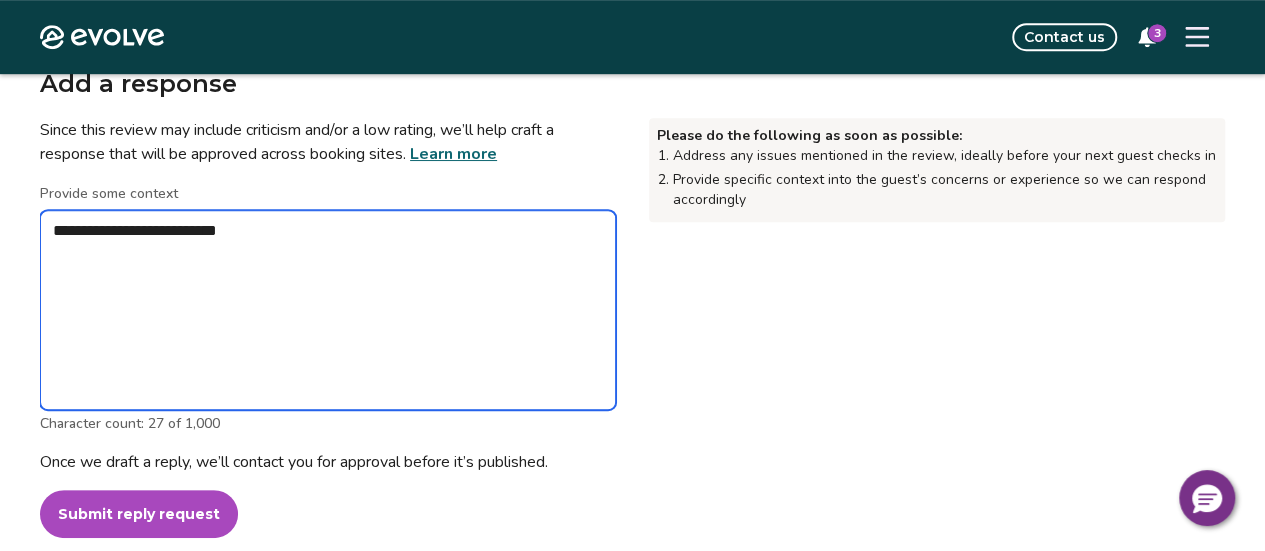 type on "*" 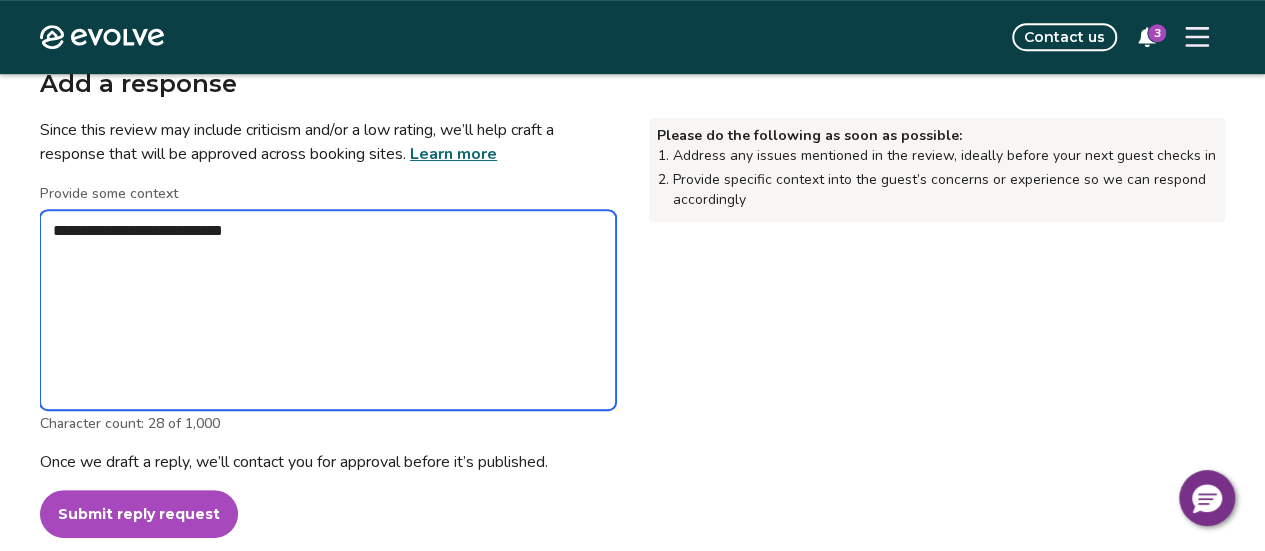 type on "*" 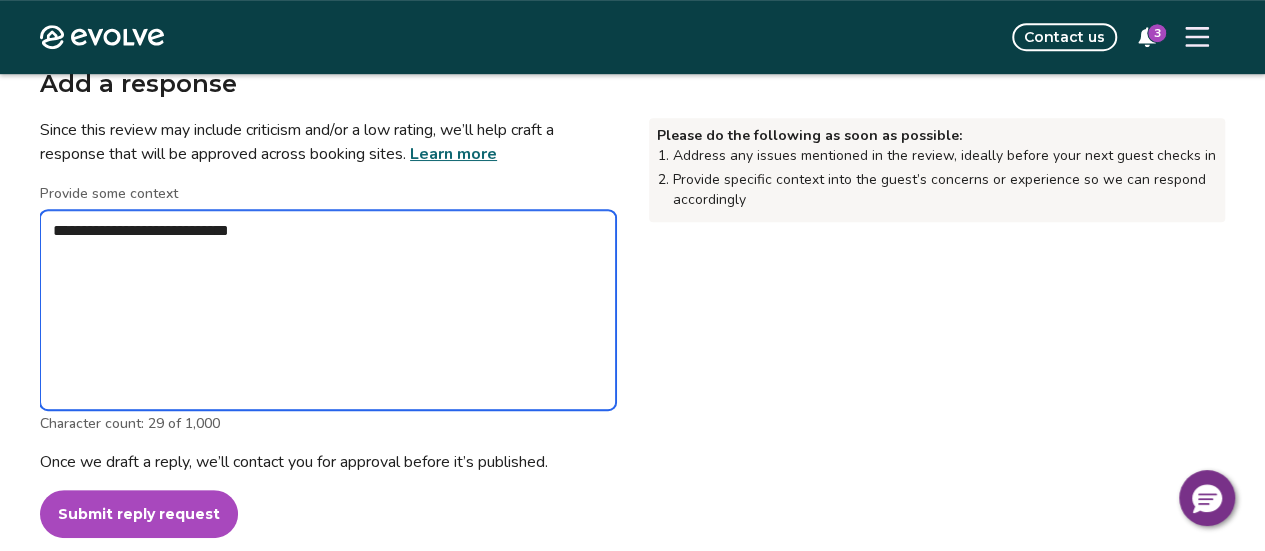 type on "*" 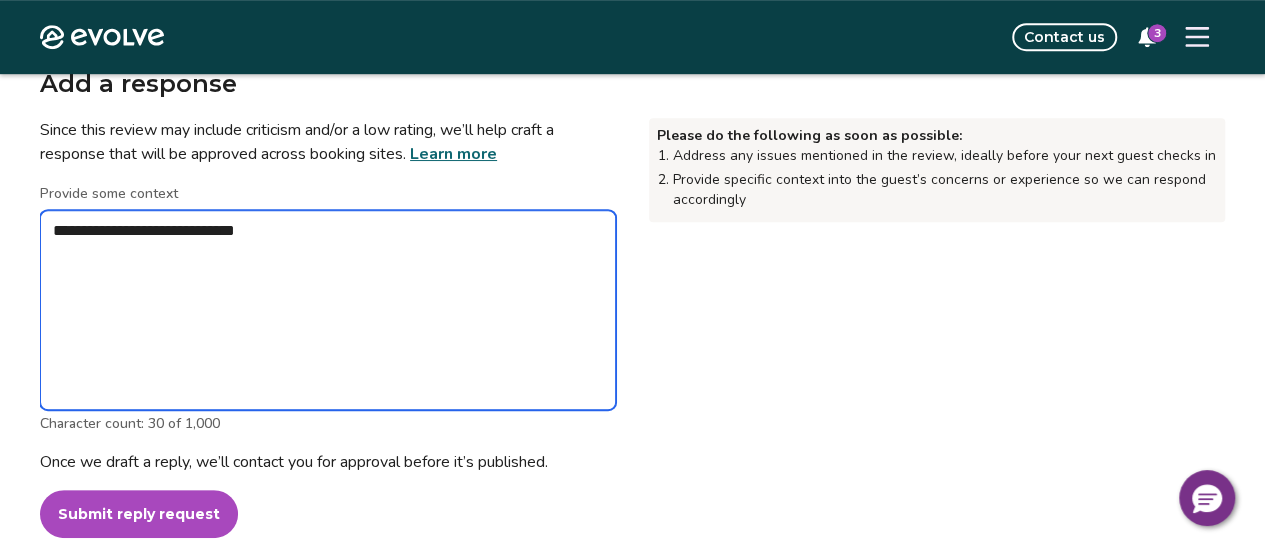 type on "*" 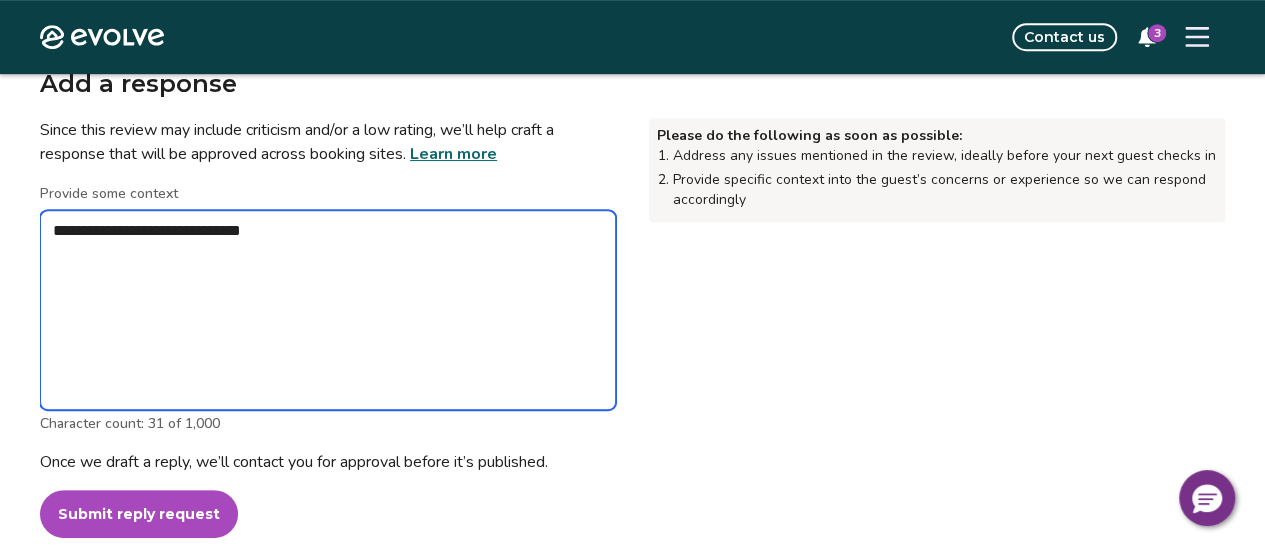 type on "*" 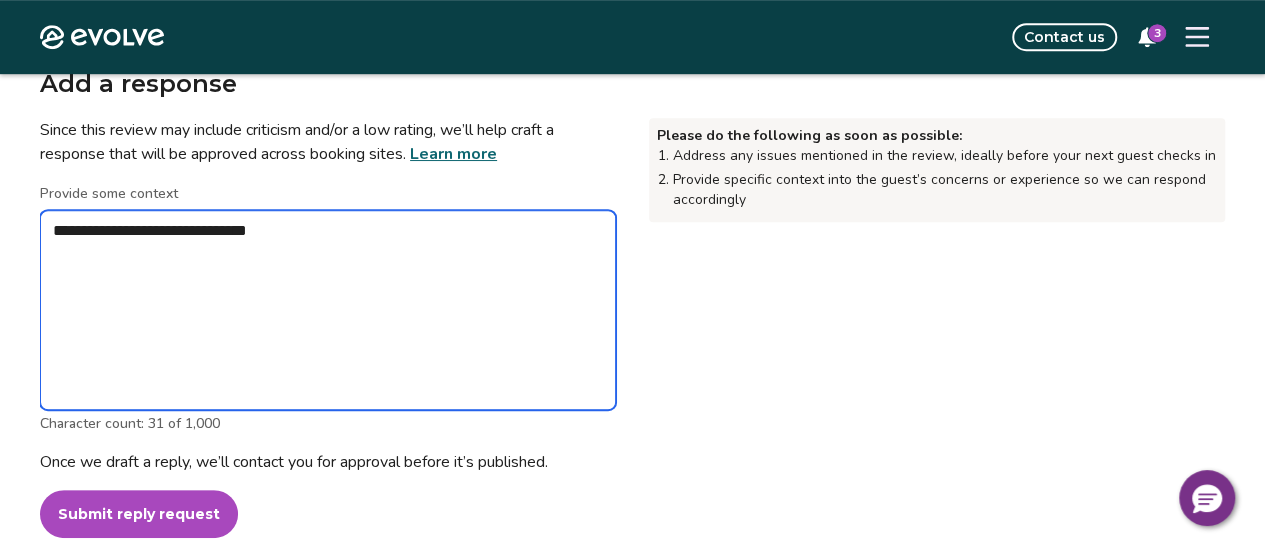type on "*" 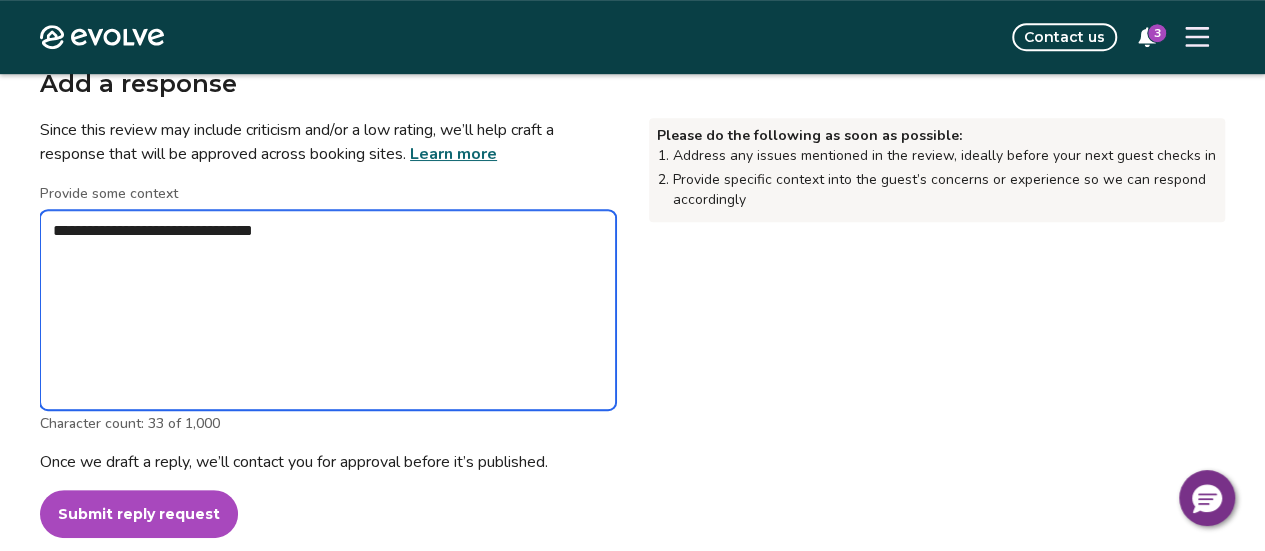 type on "*" 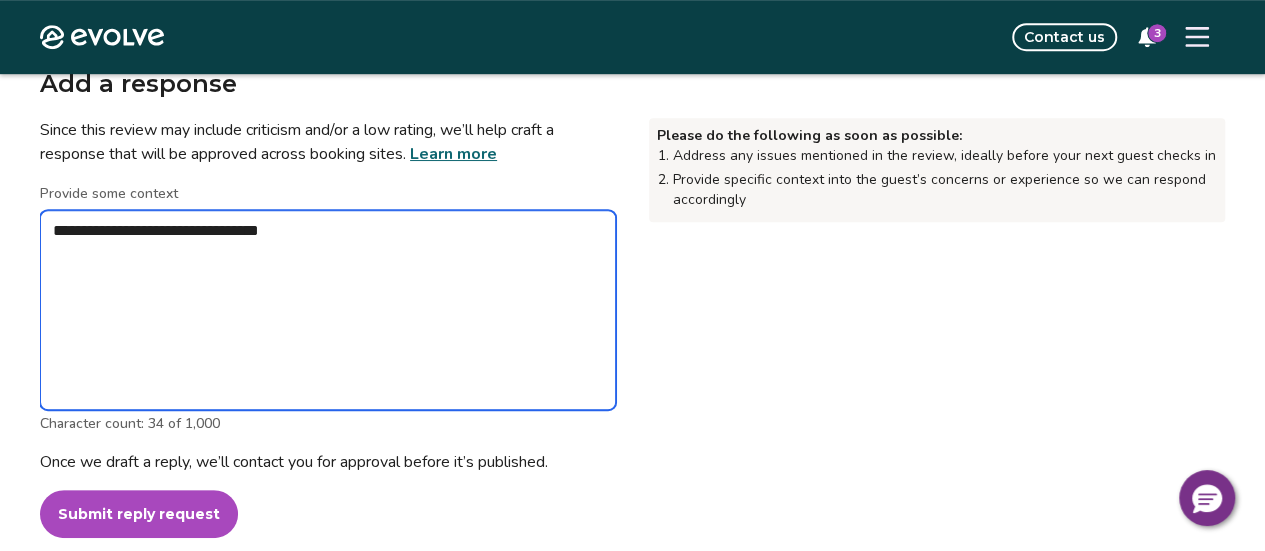 type on "*" 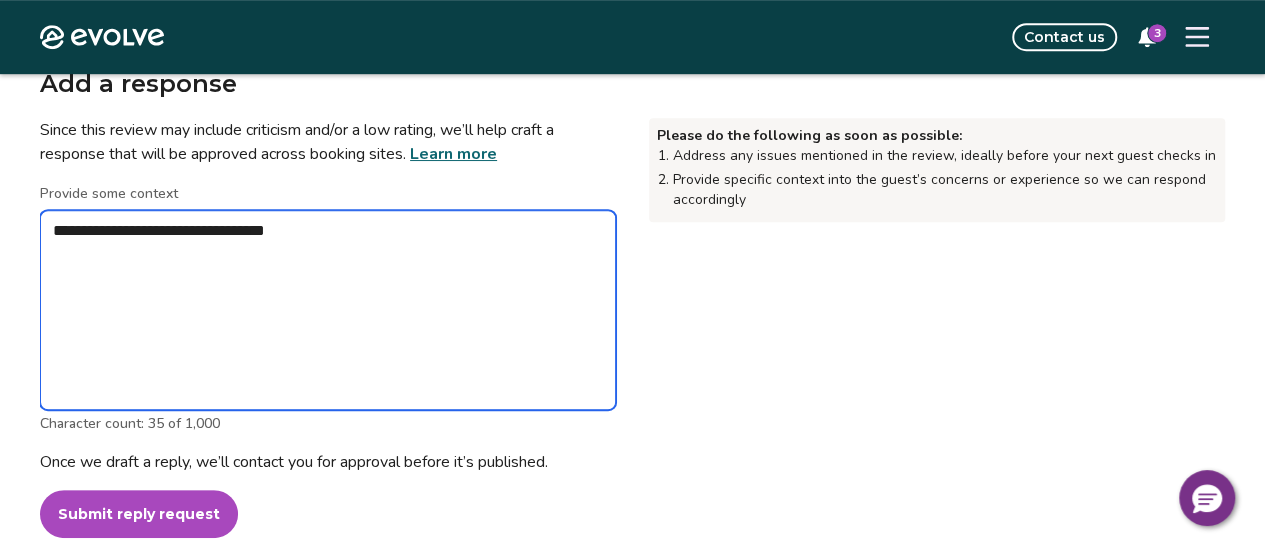 type on "*" 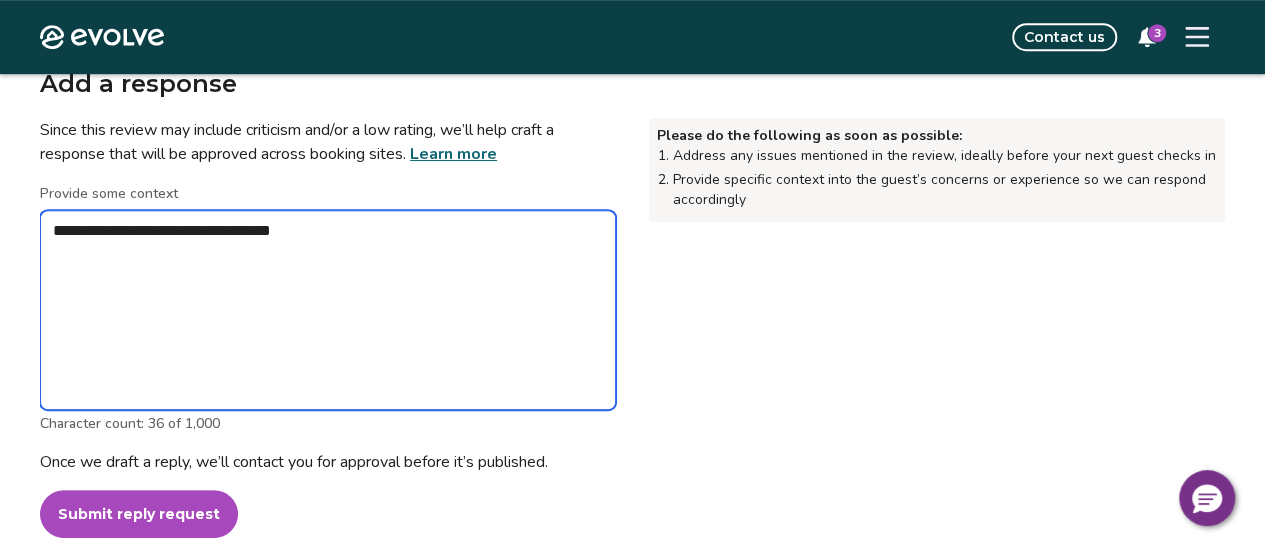 type on "*" 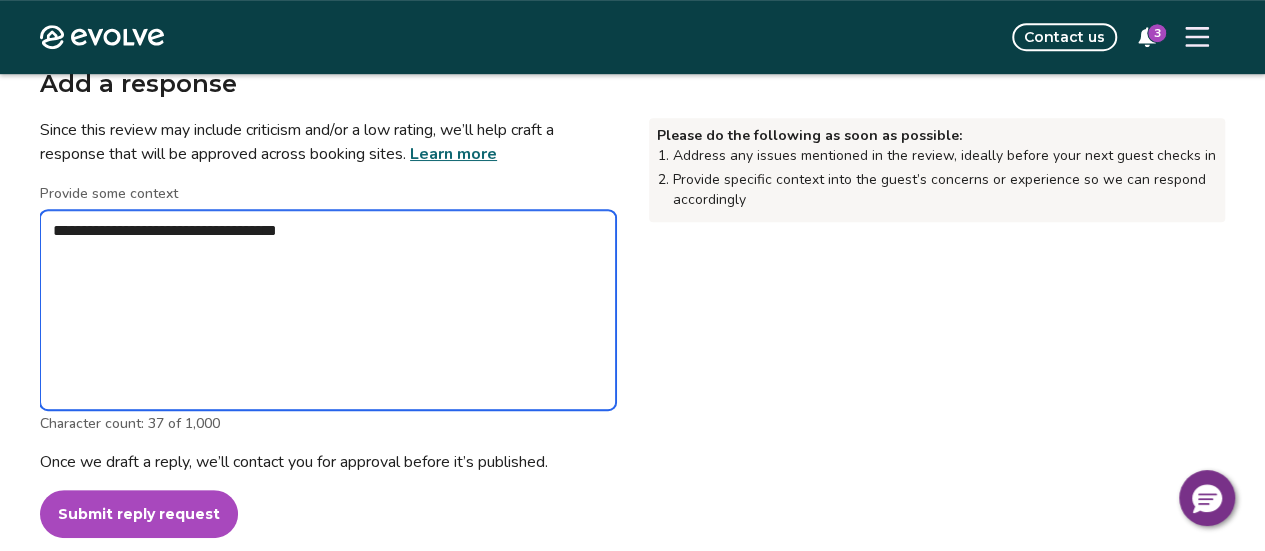 type on "*" 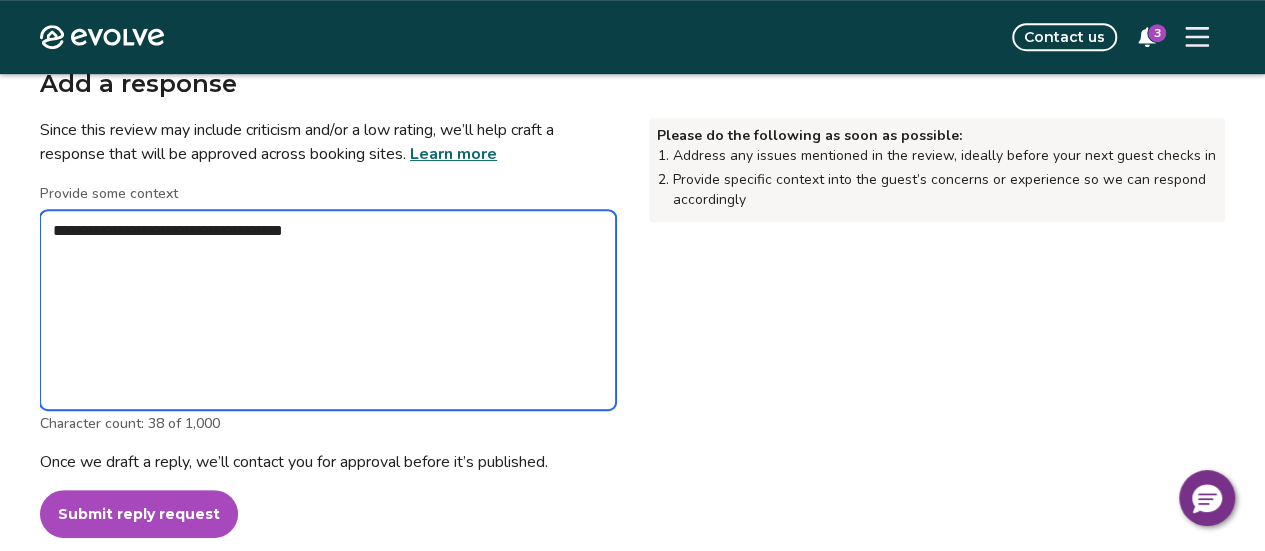 type on "*" 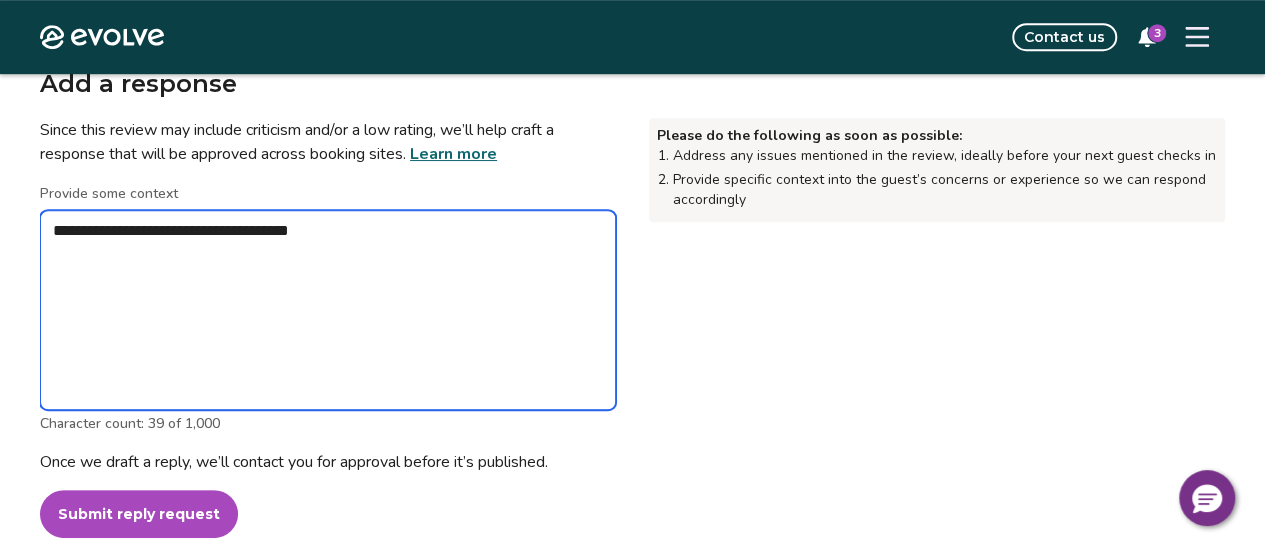 type on "*" 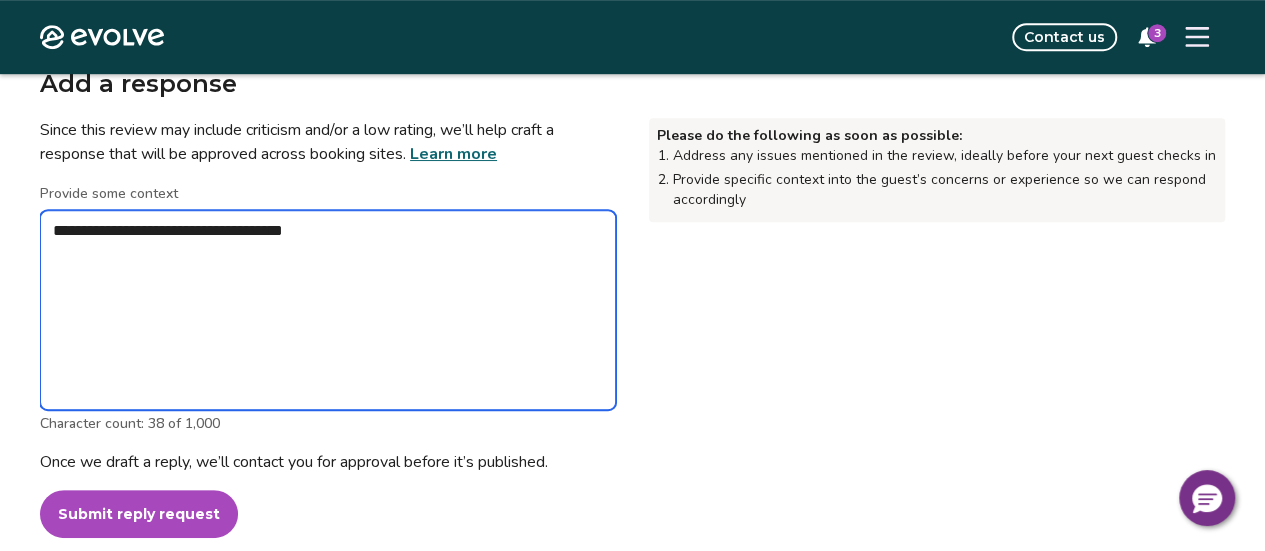 type on "*" 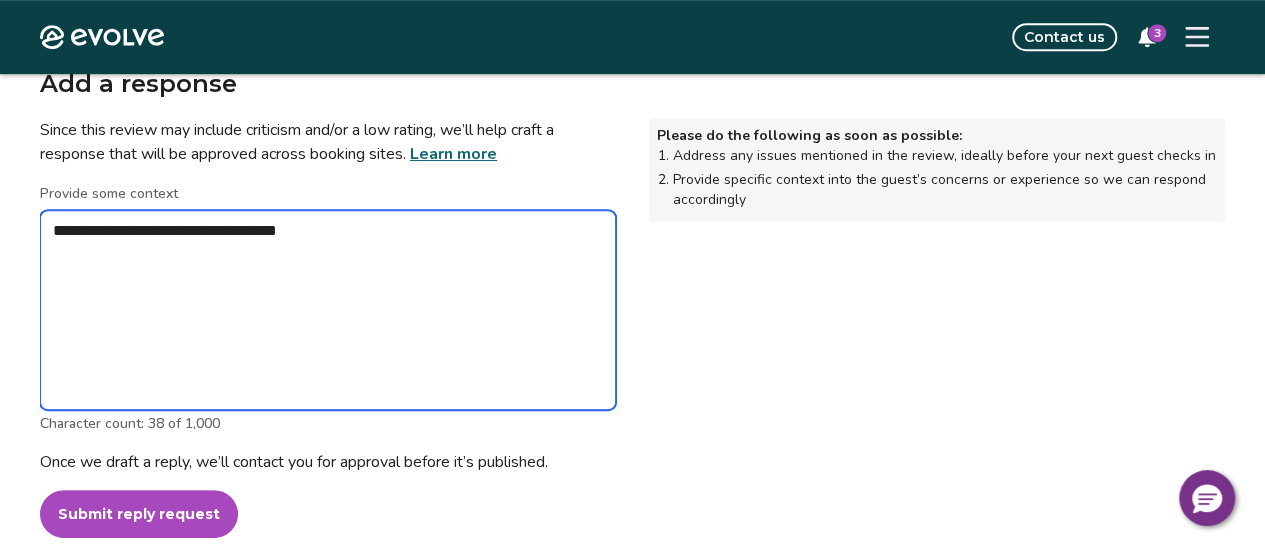 type on "*" 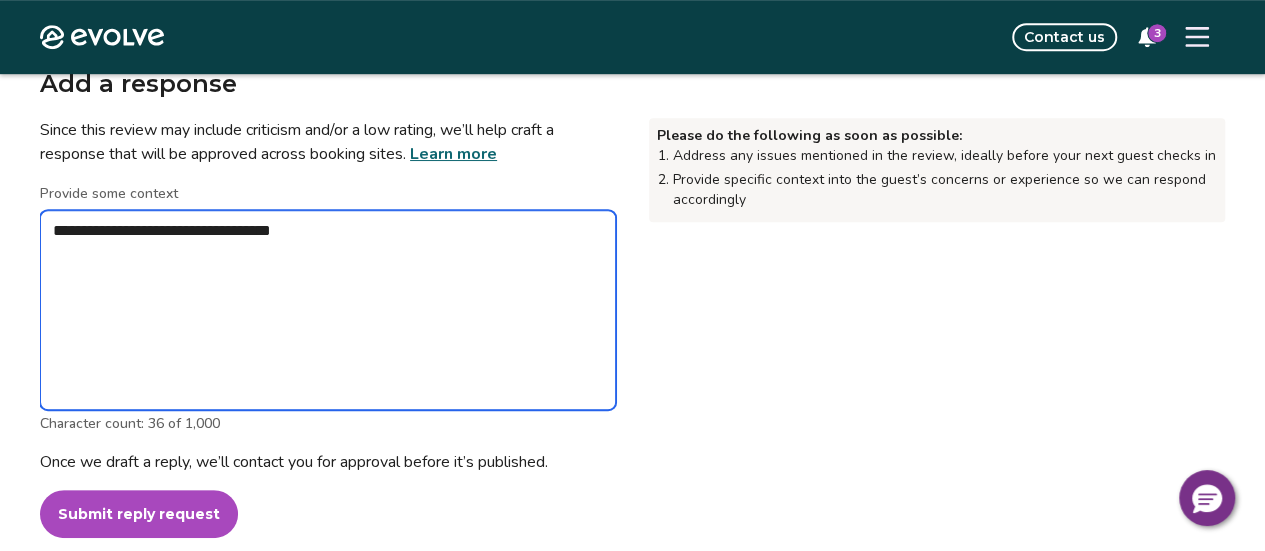 type on "*" 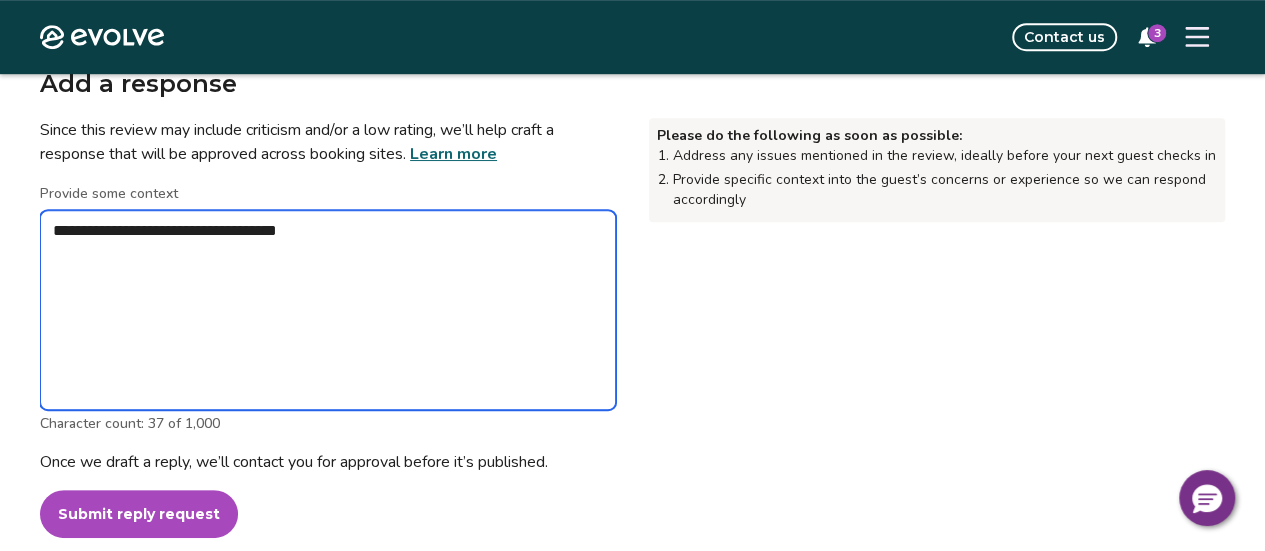 type on "*" 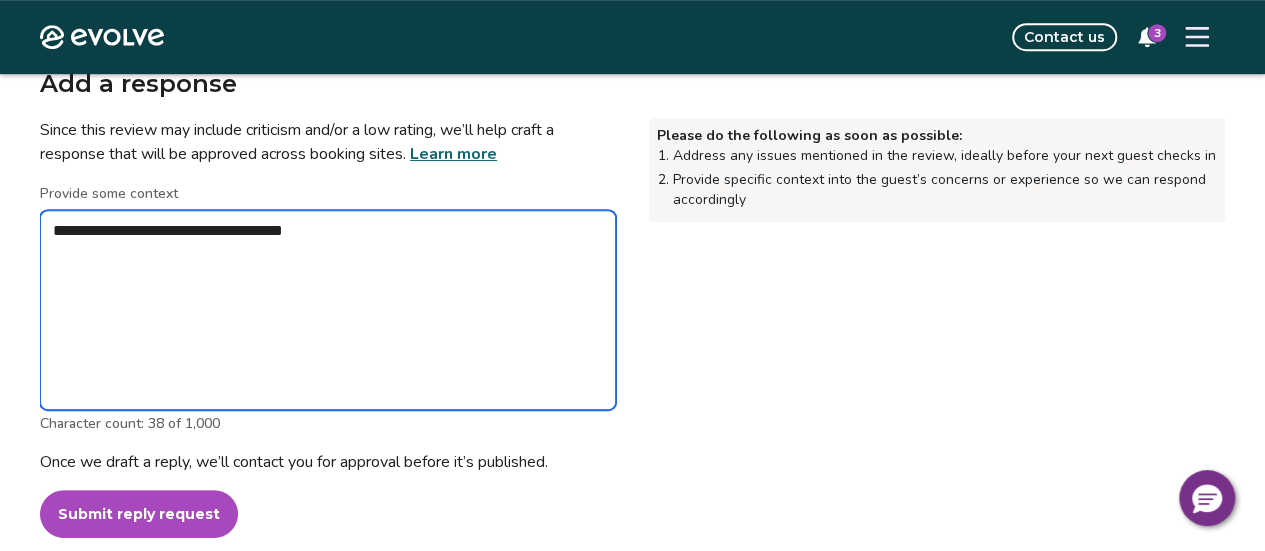 type on "*" 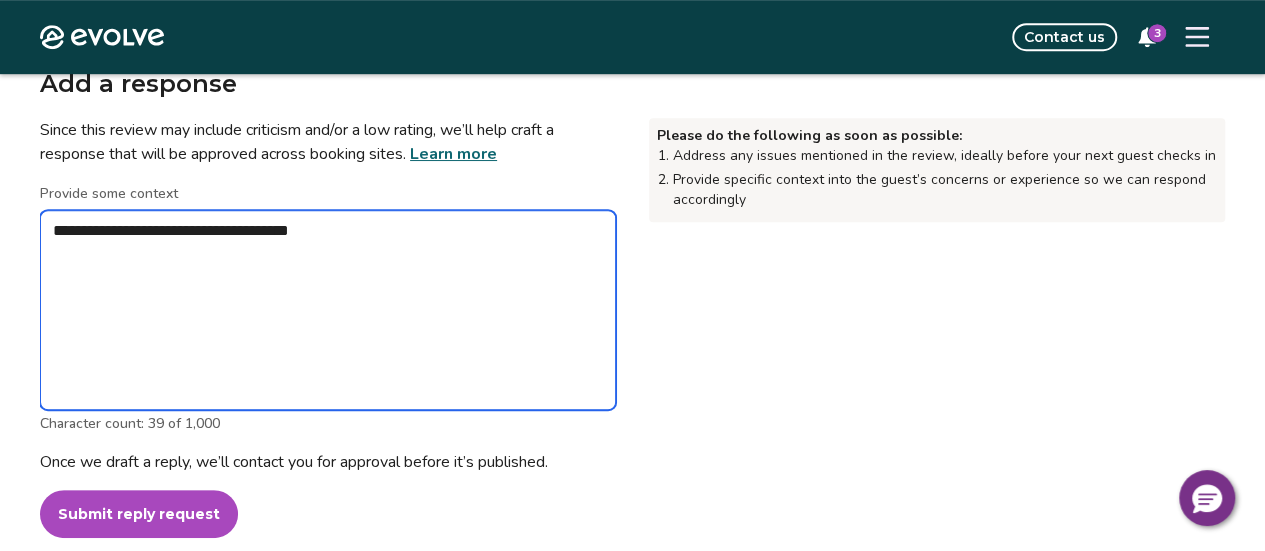 type on "*" 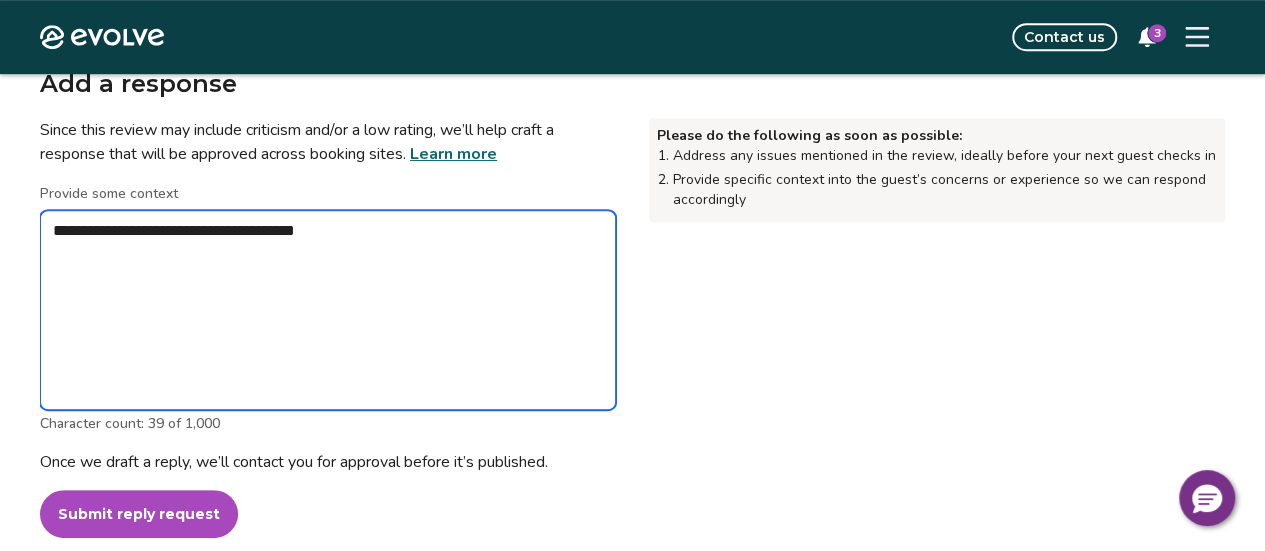 type on "*" 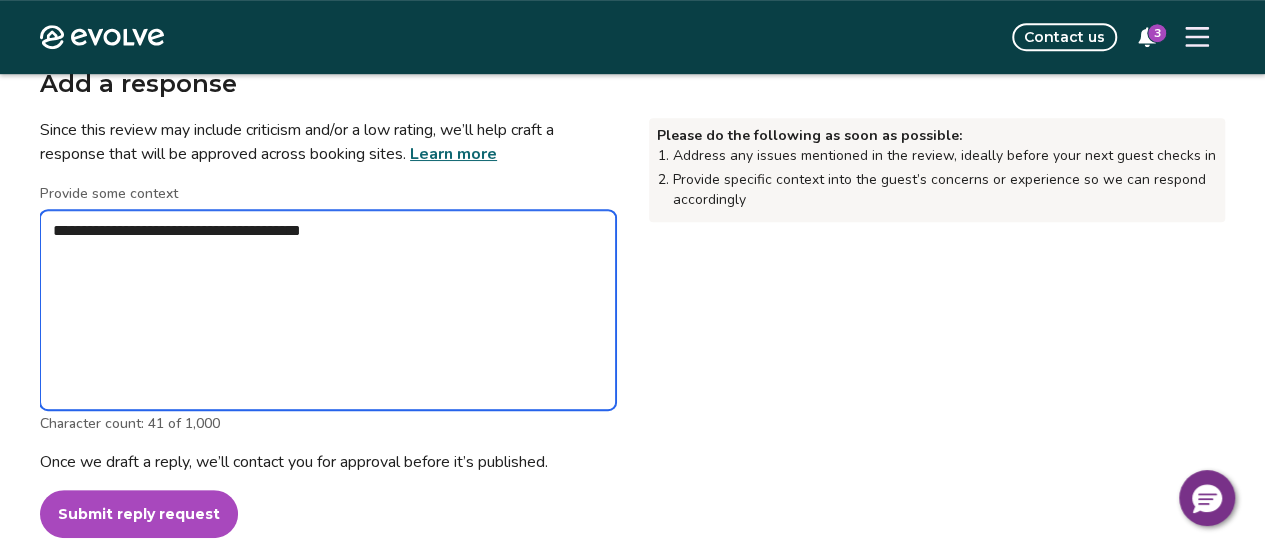 type on "*" 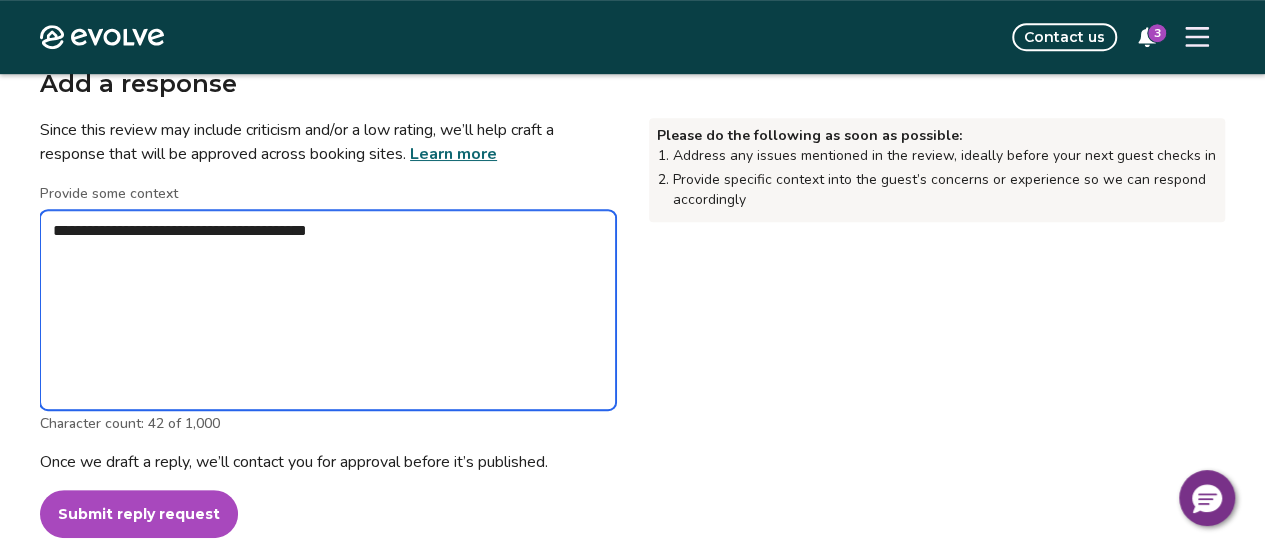 type on "*" 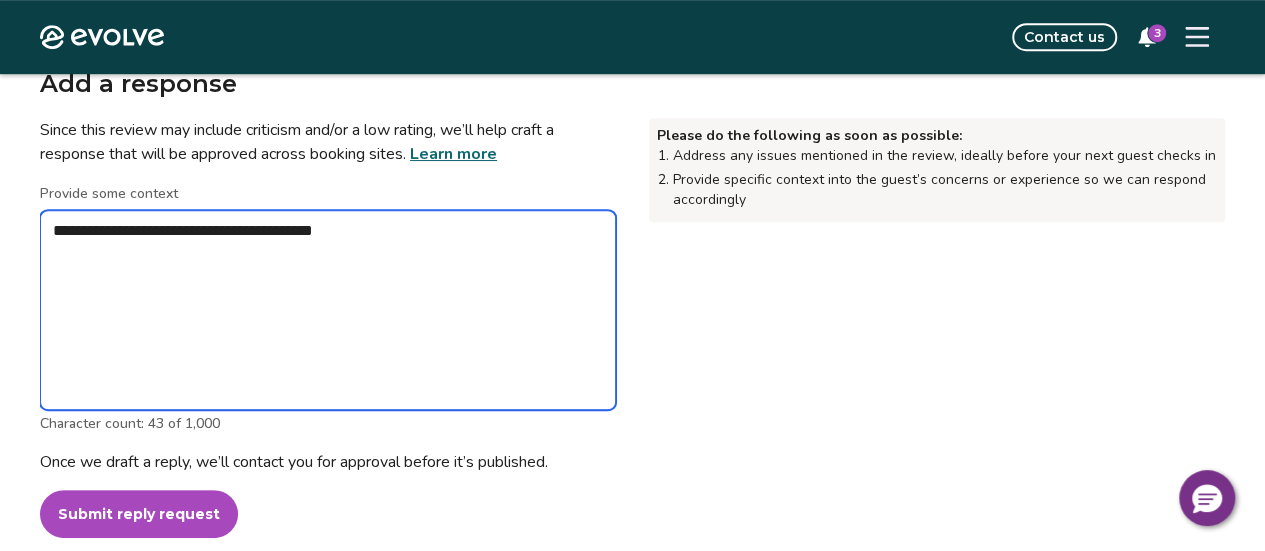 type on "*" 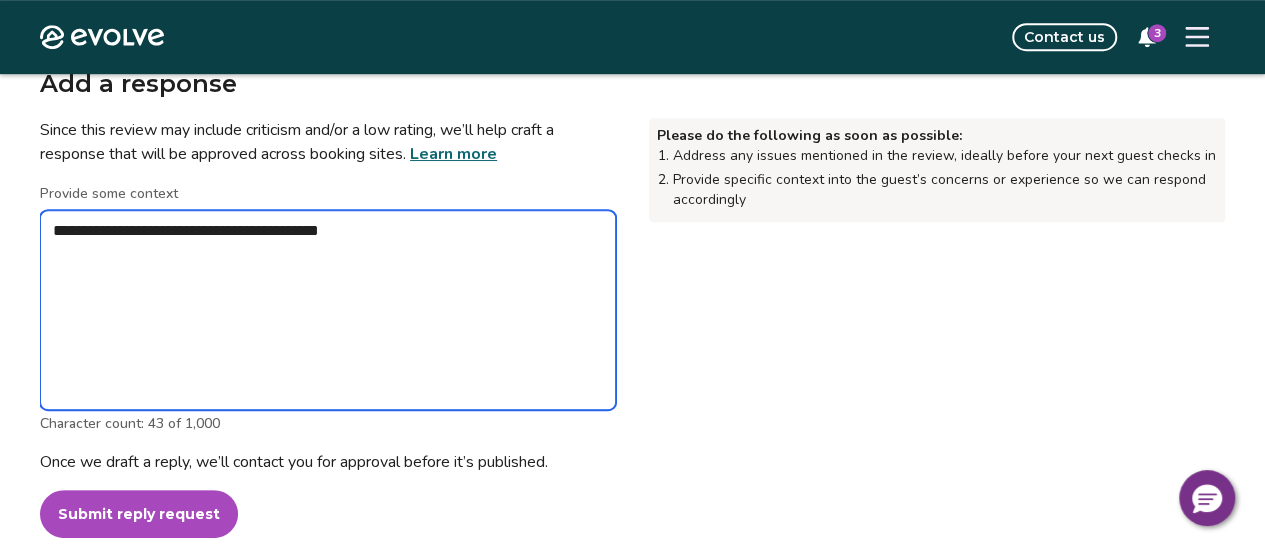type on "*" 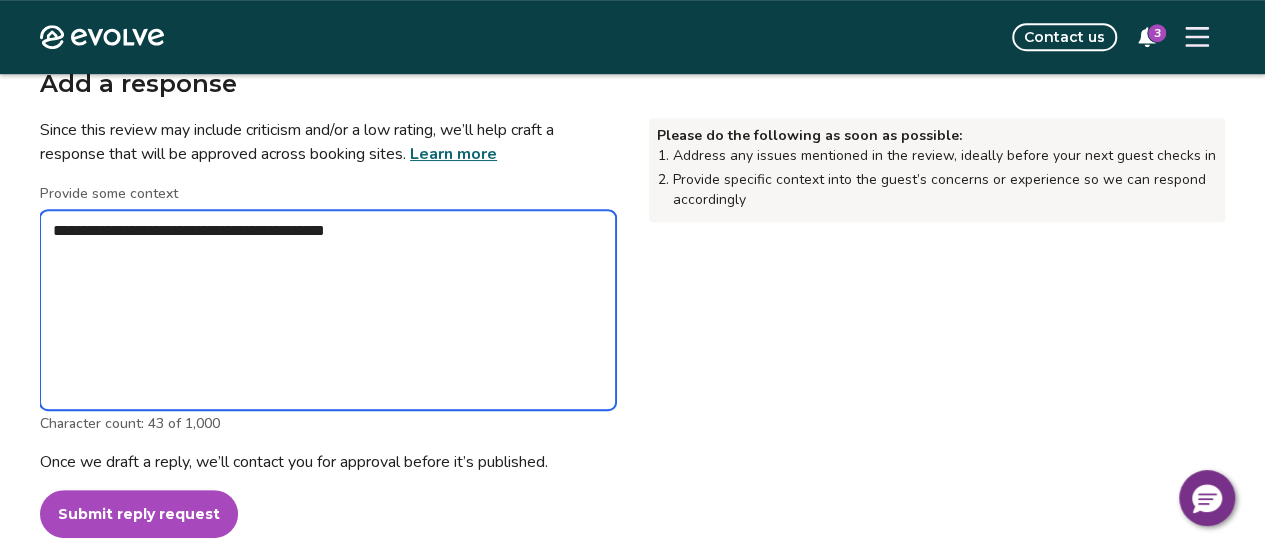 type on "*" 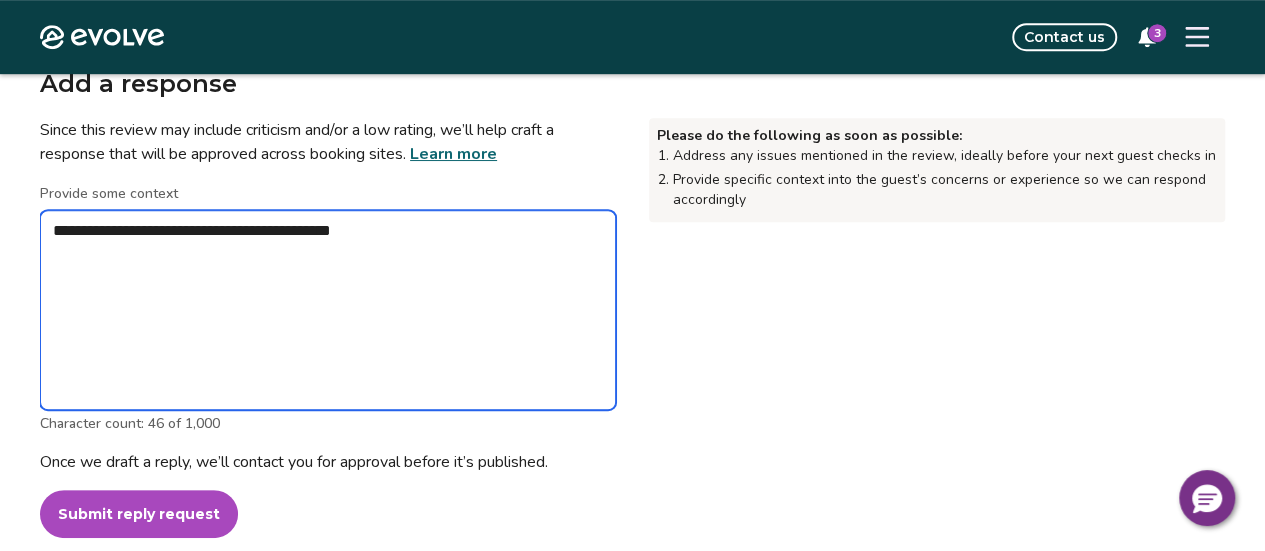 type on "*" 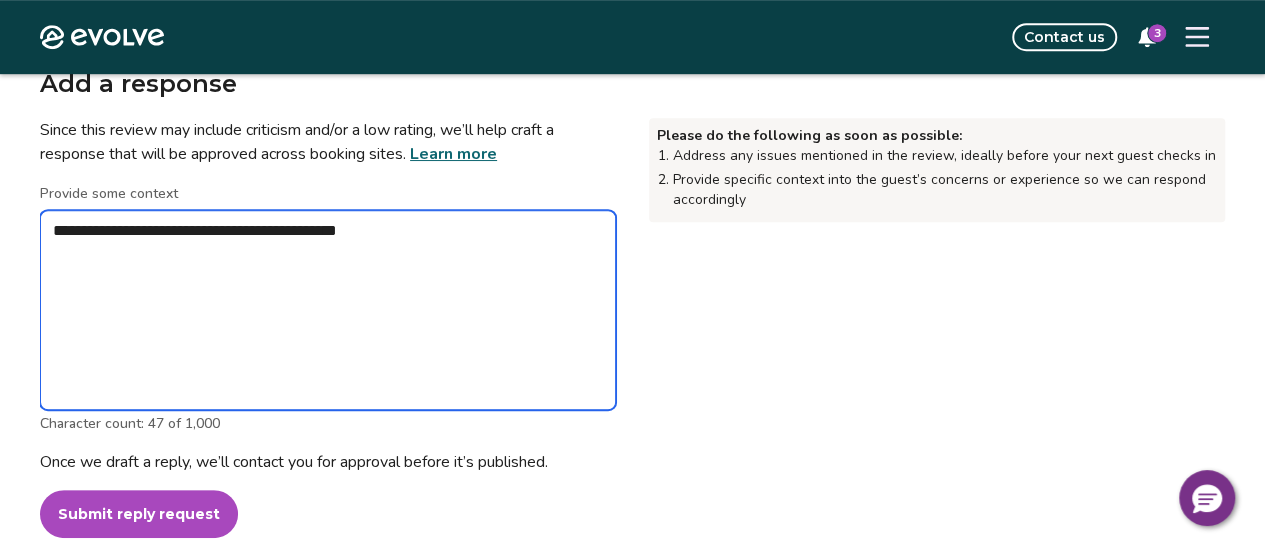 type on "*" 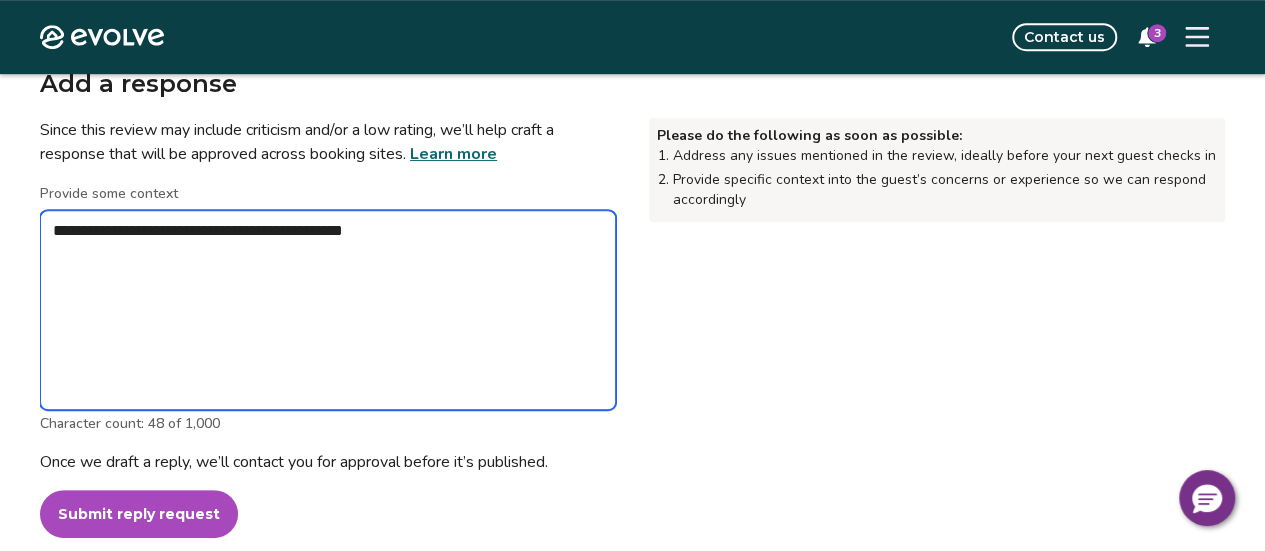 type on "*" 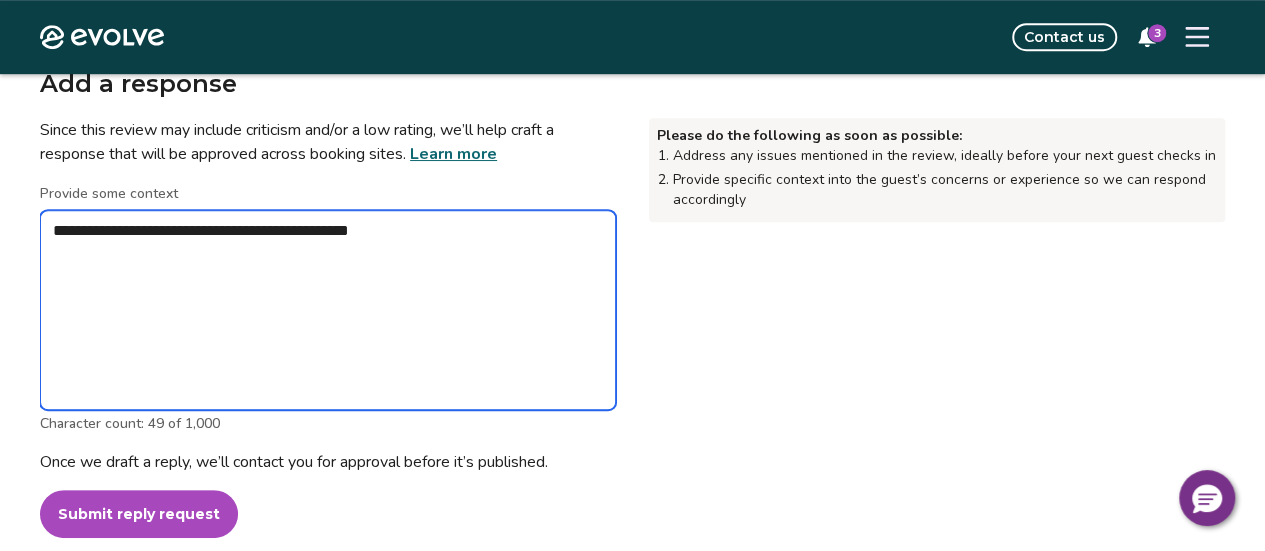 type on "*" 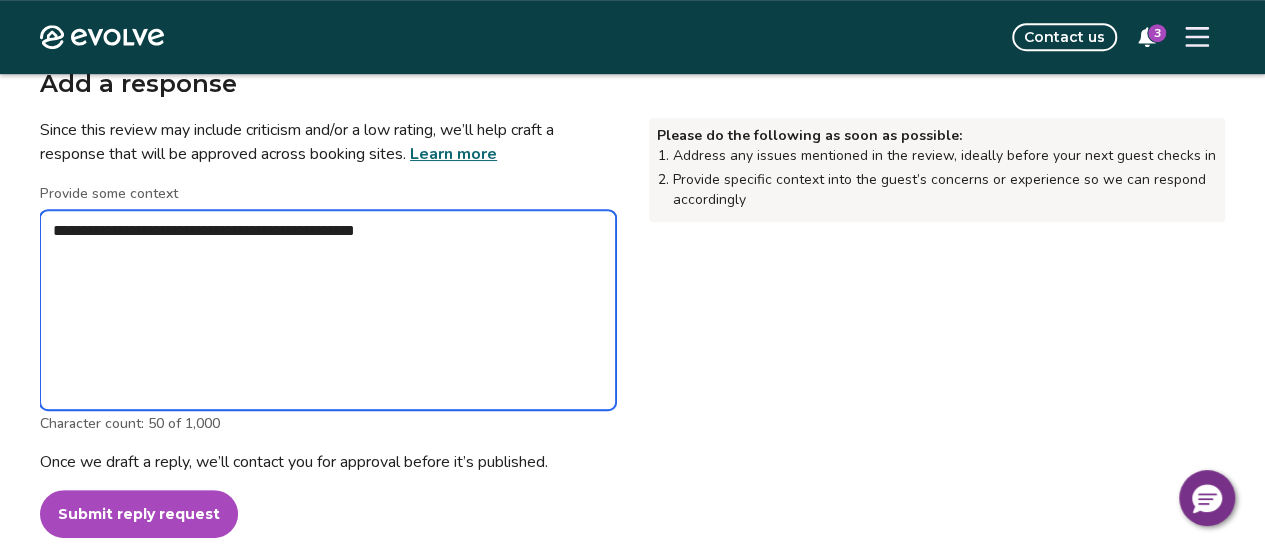 type on "*" 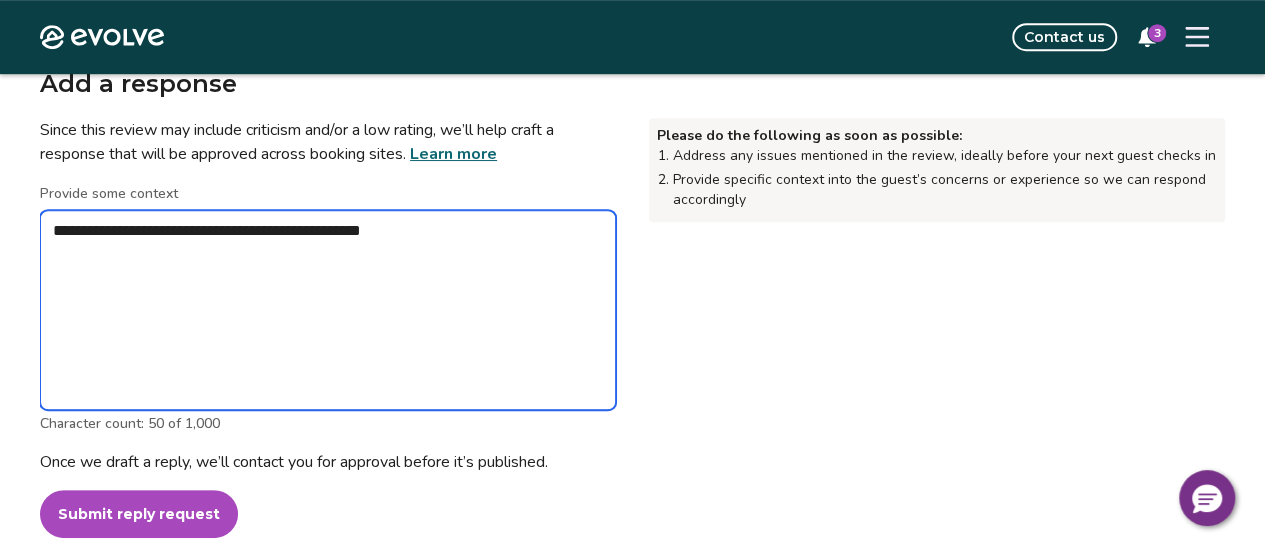 type on "*" 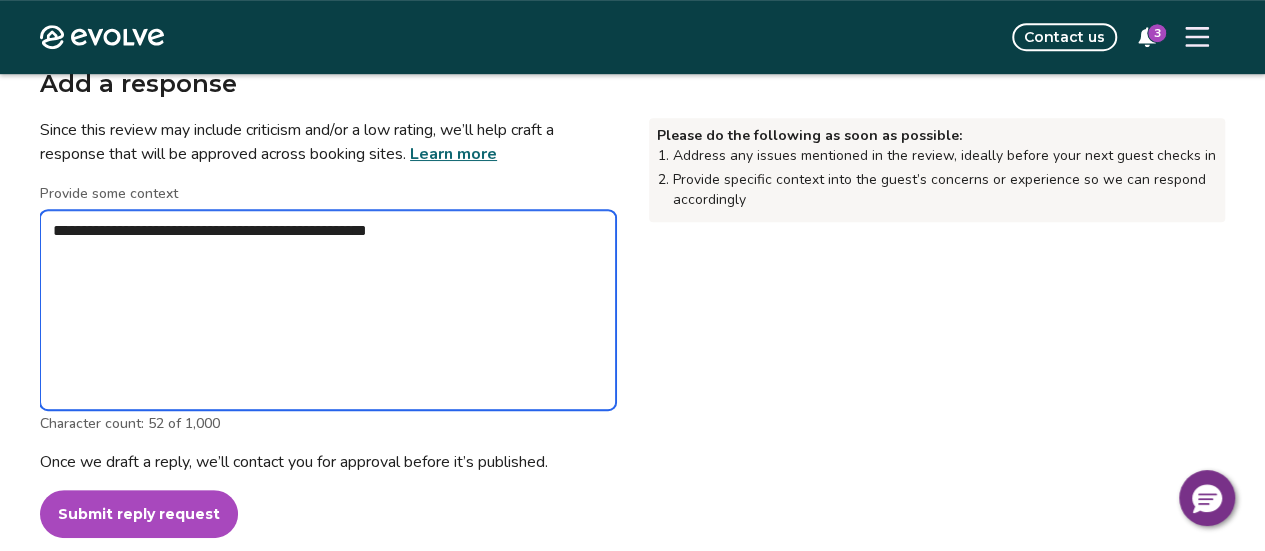 type on "*" 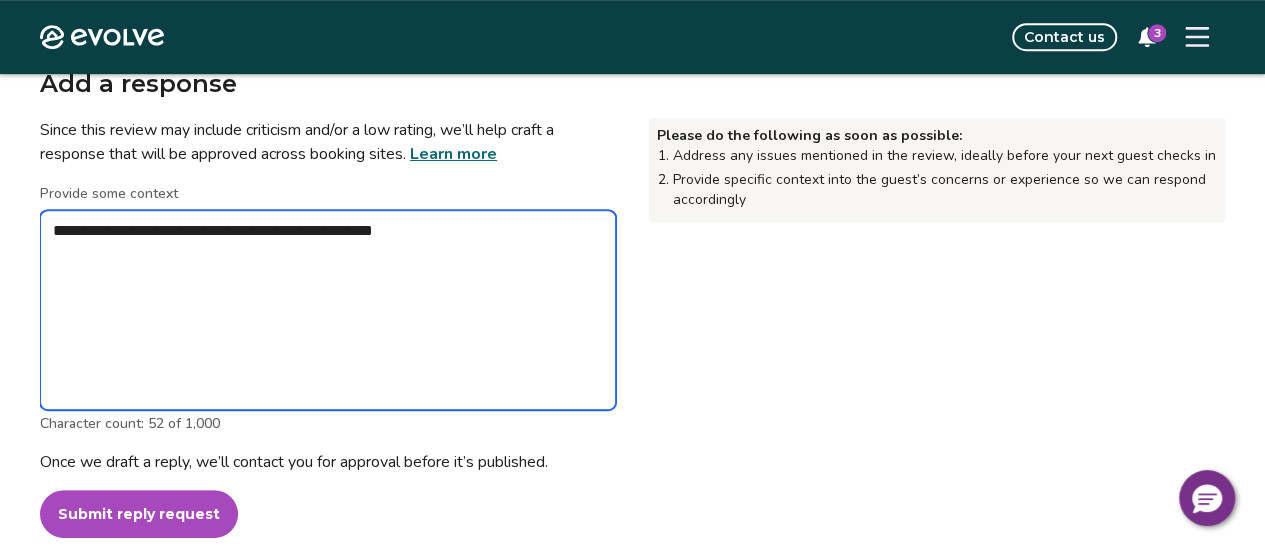 type on "*" 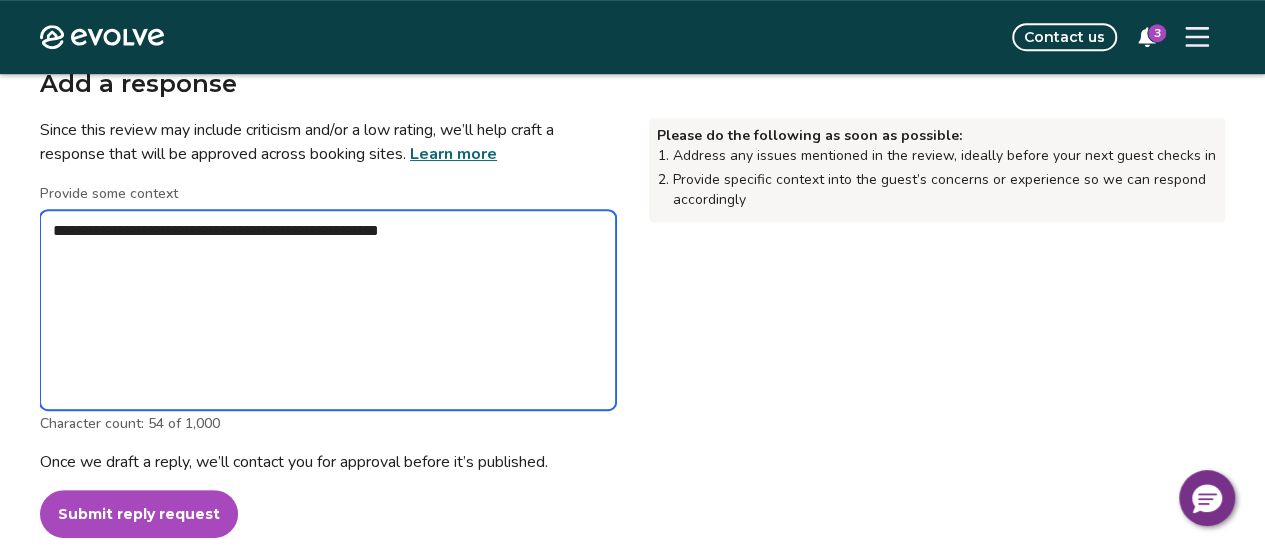 type on "*" 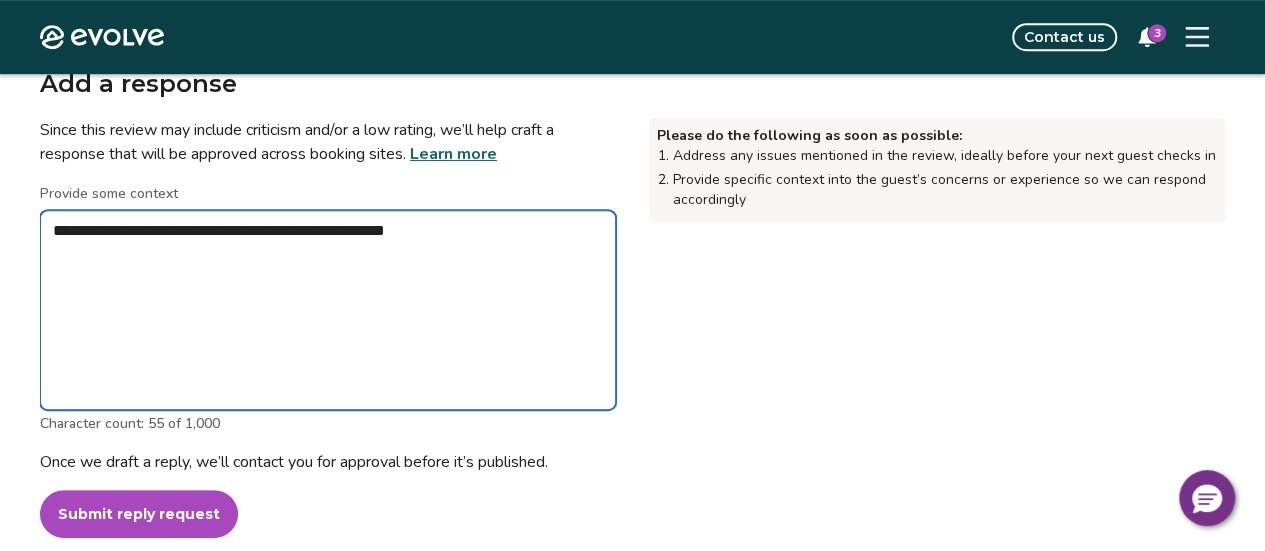 type on "*" 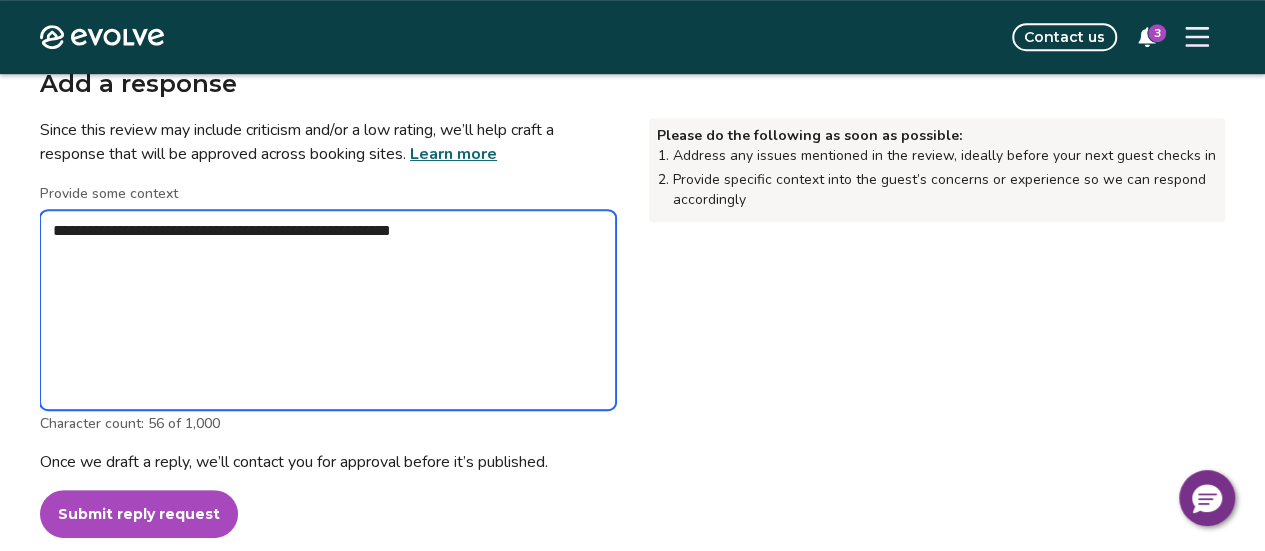 type on "*" 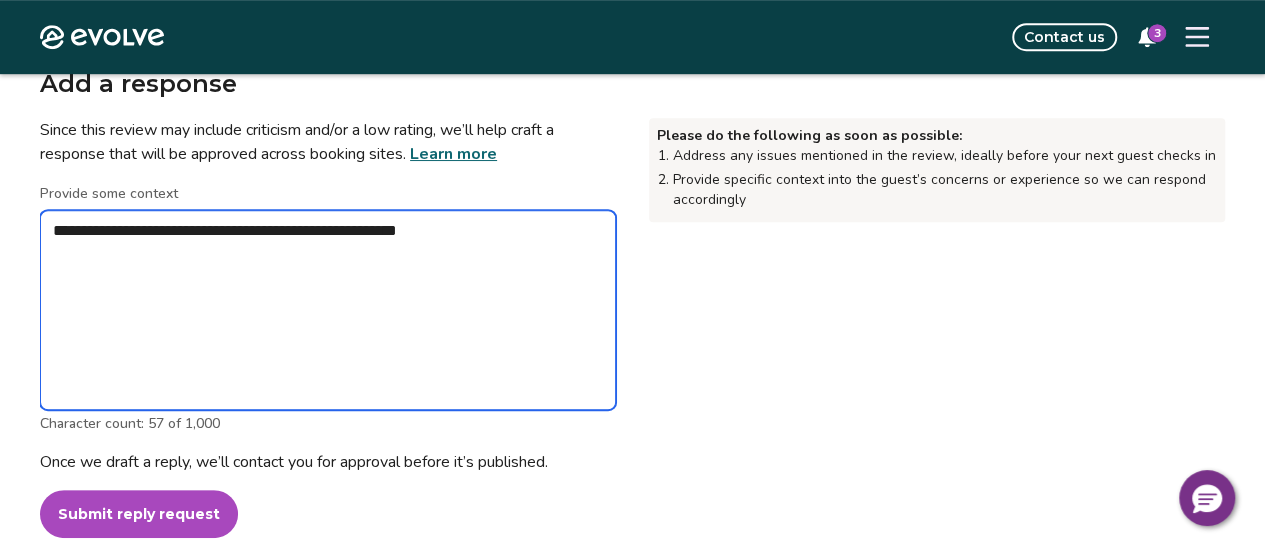 type on "*" 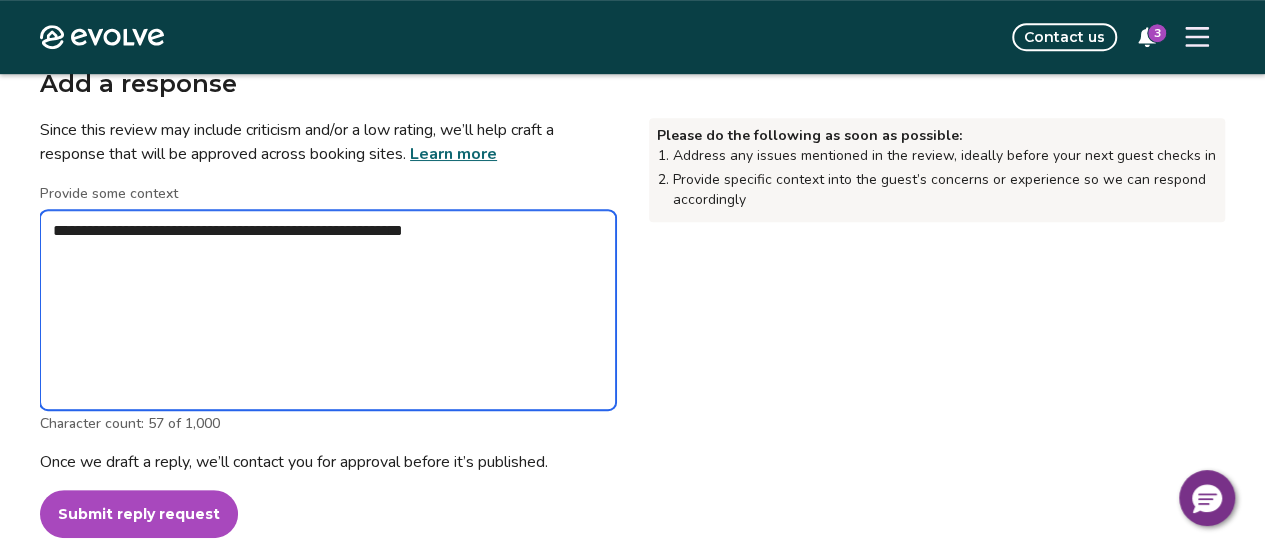 type on "*" 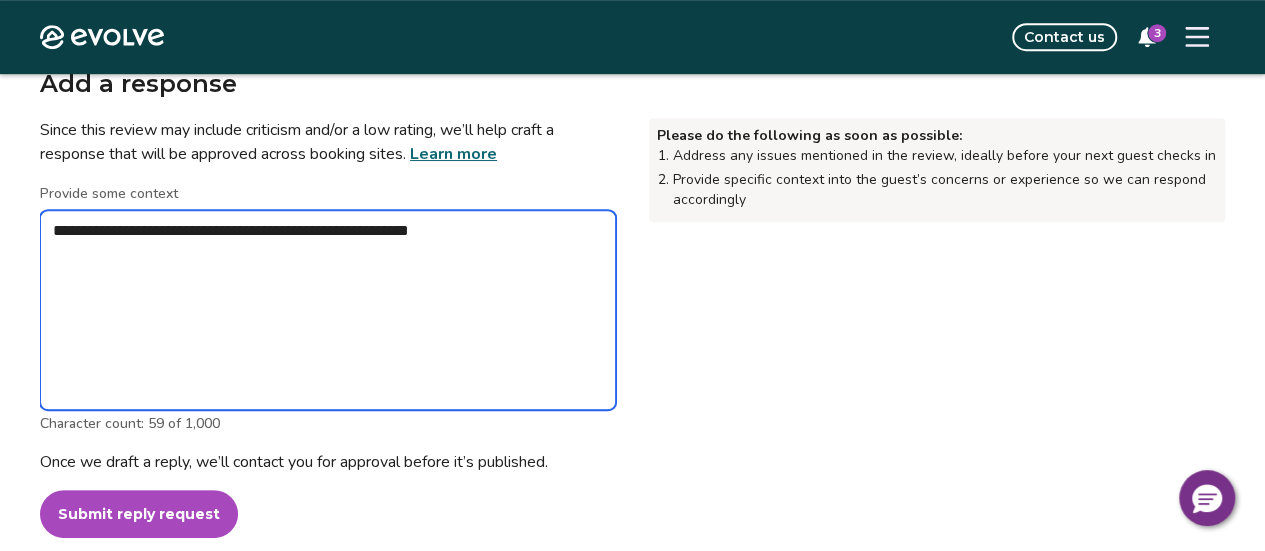 type on "*" 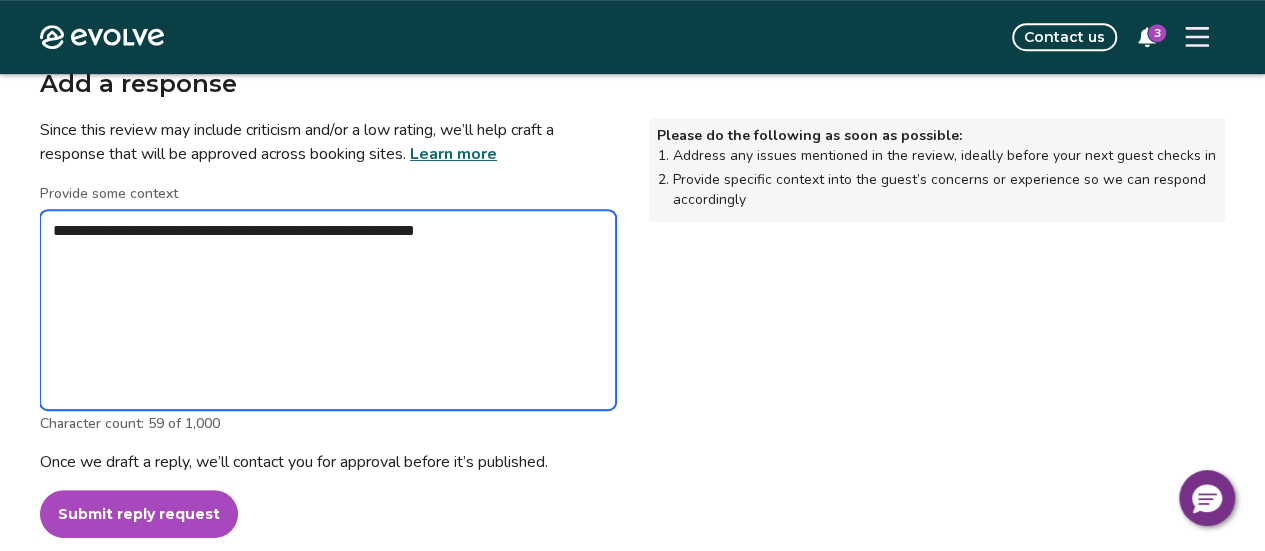 type on "*" 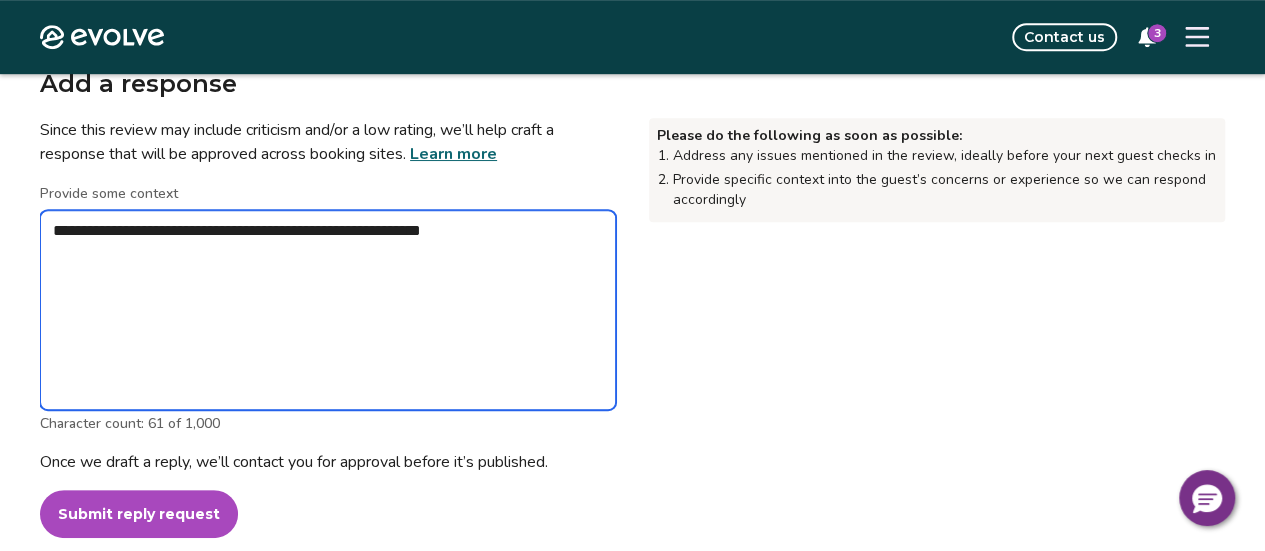 type on "*" 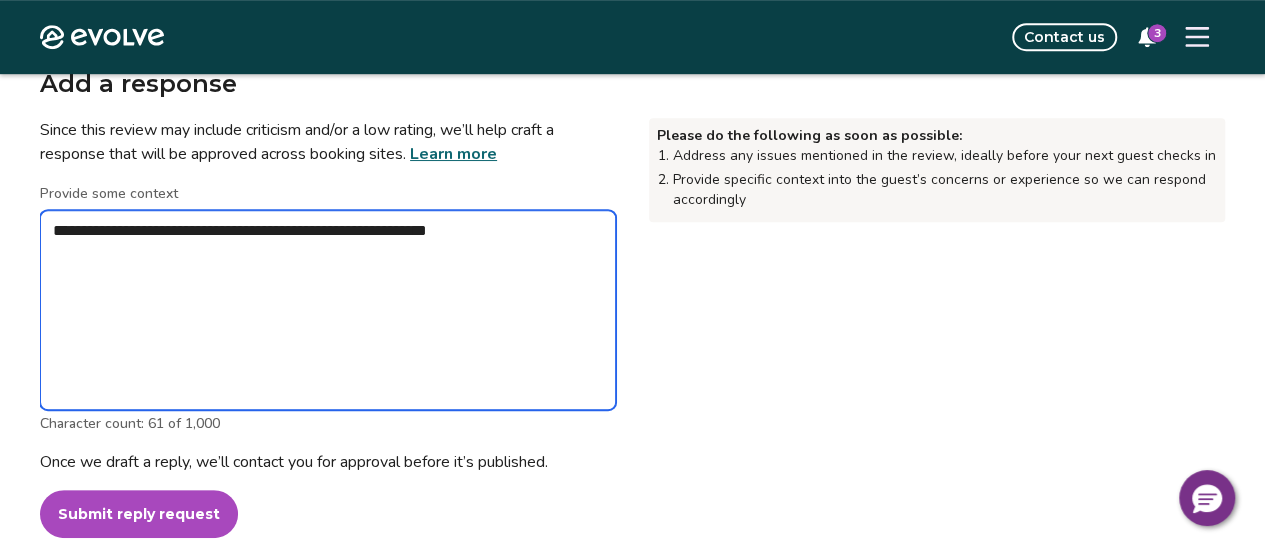 type on "*" 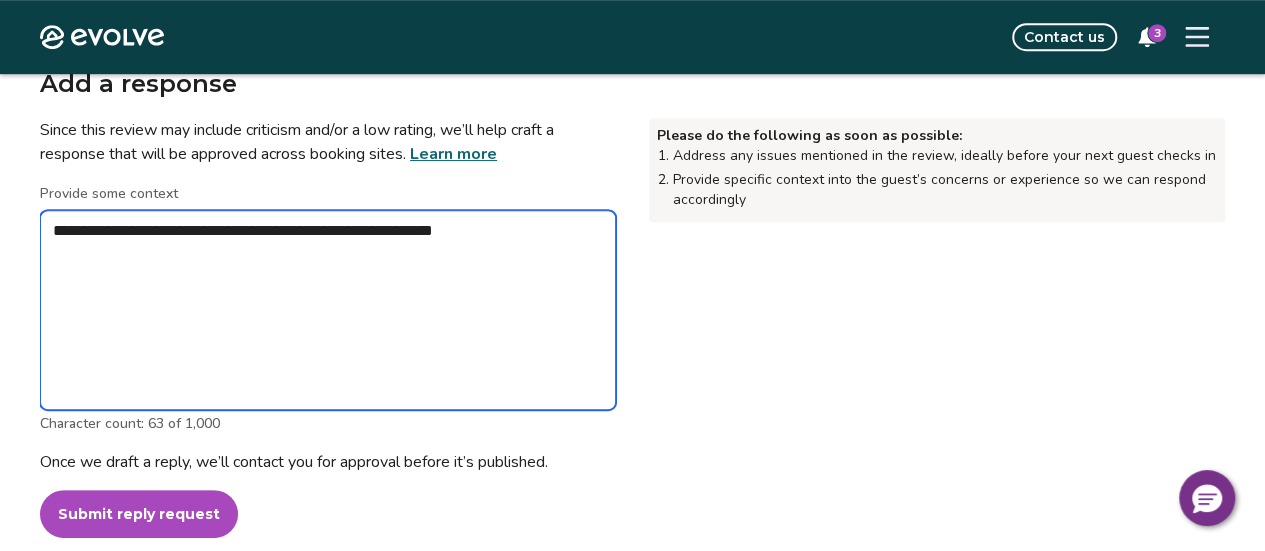 type on "**********" 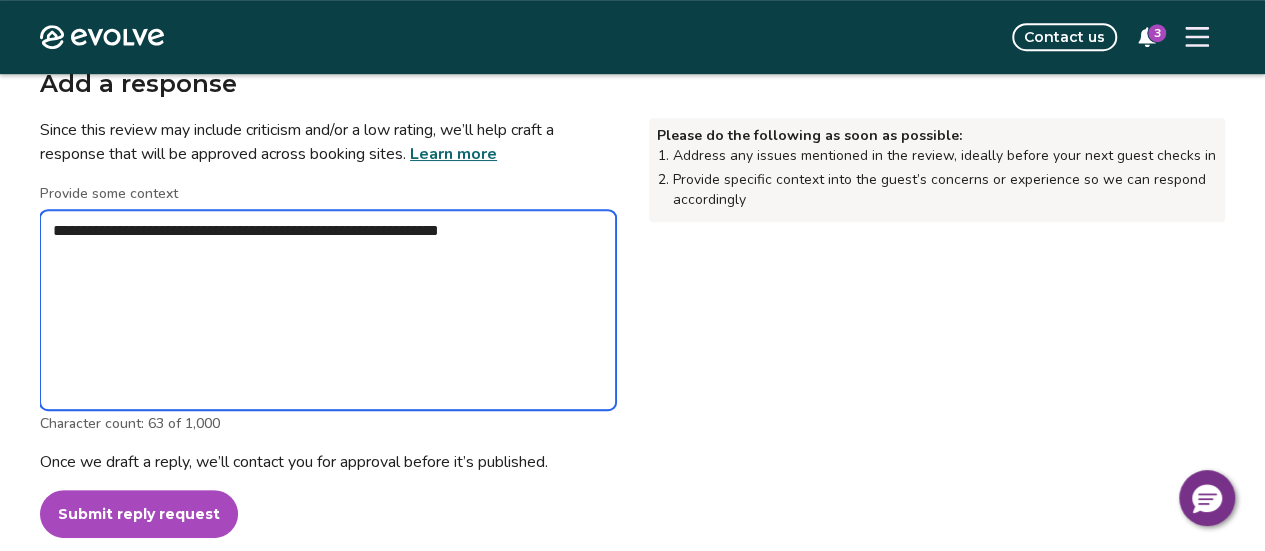 type on "*" 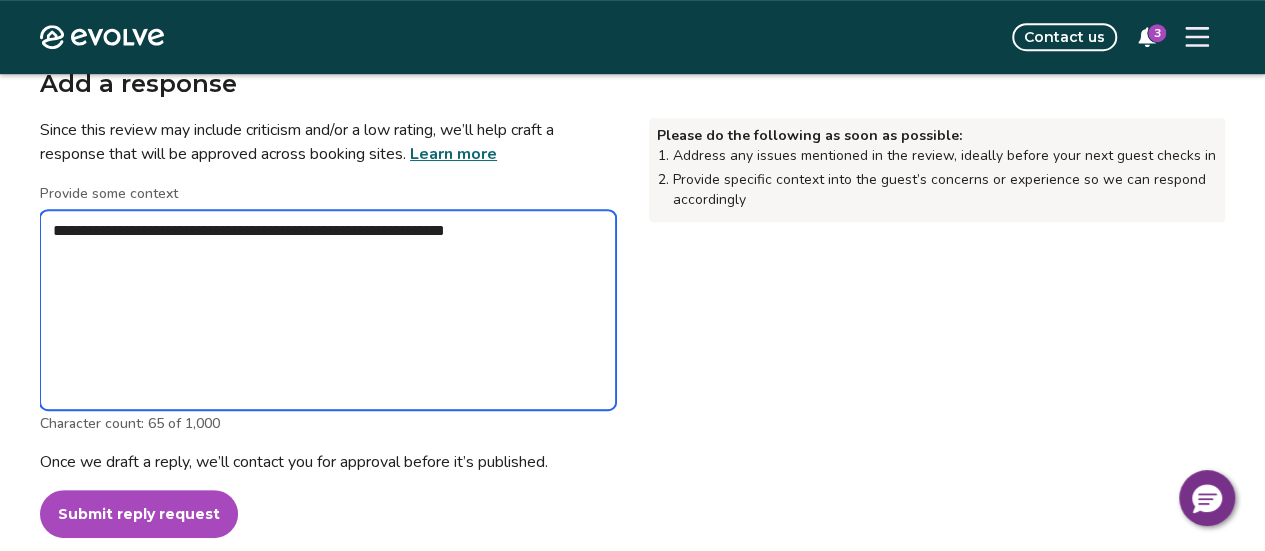 type on "*" 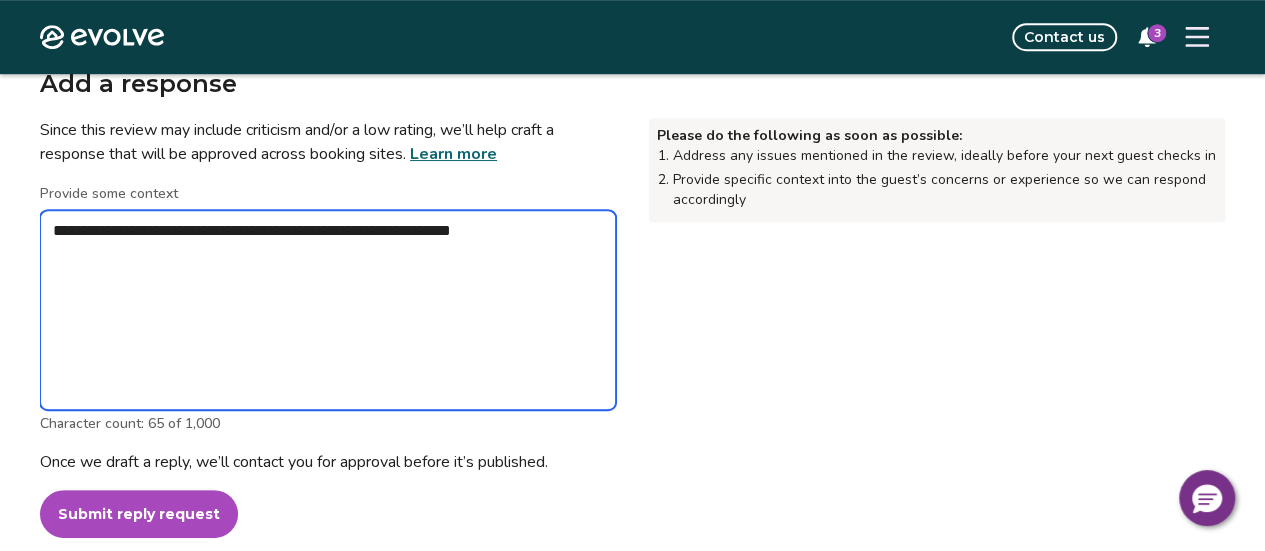 type on "**********" 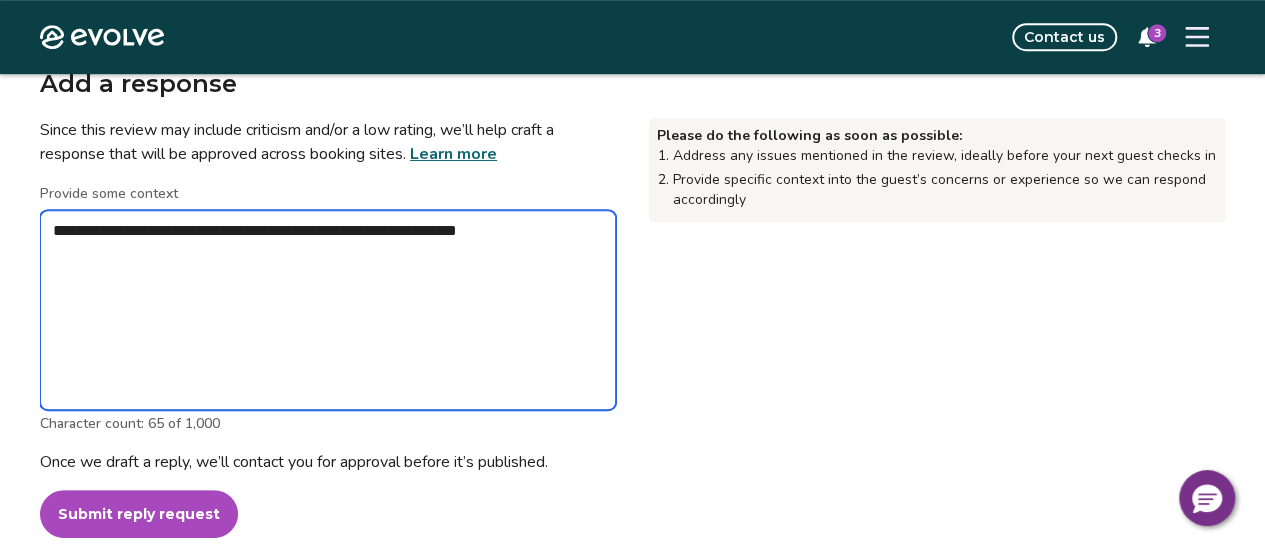 type on "*" 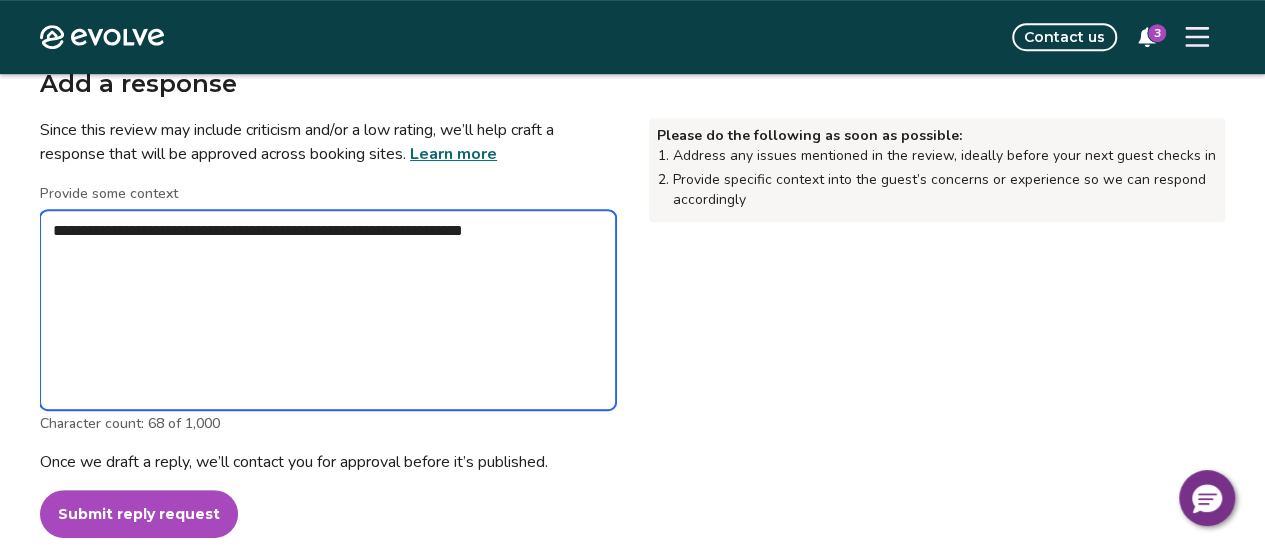type on "**********" 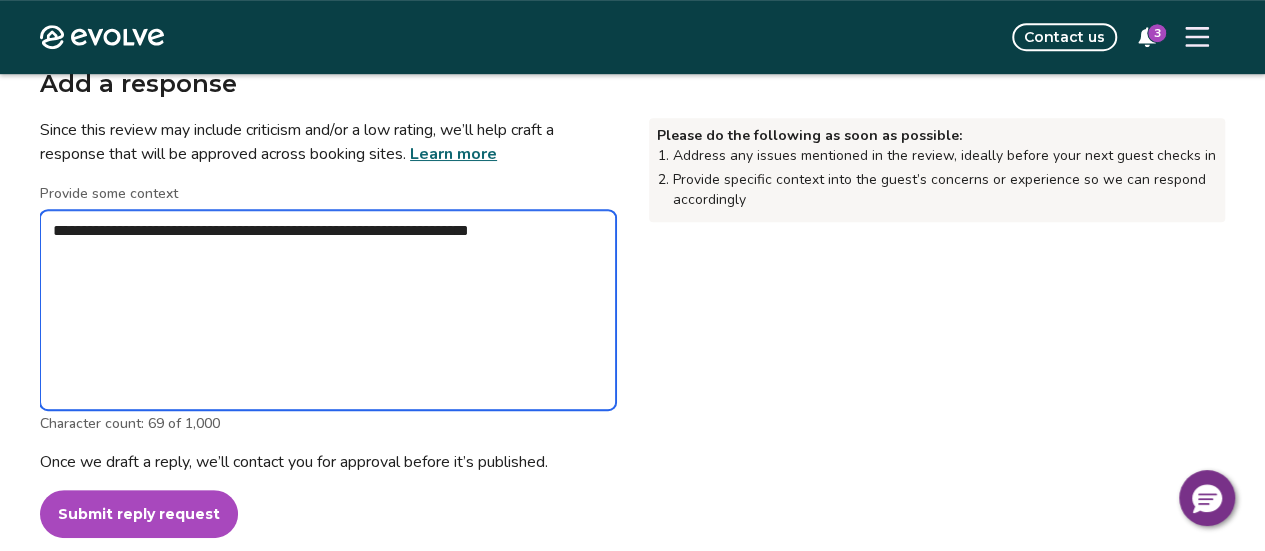 type on "*" 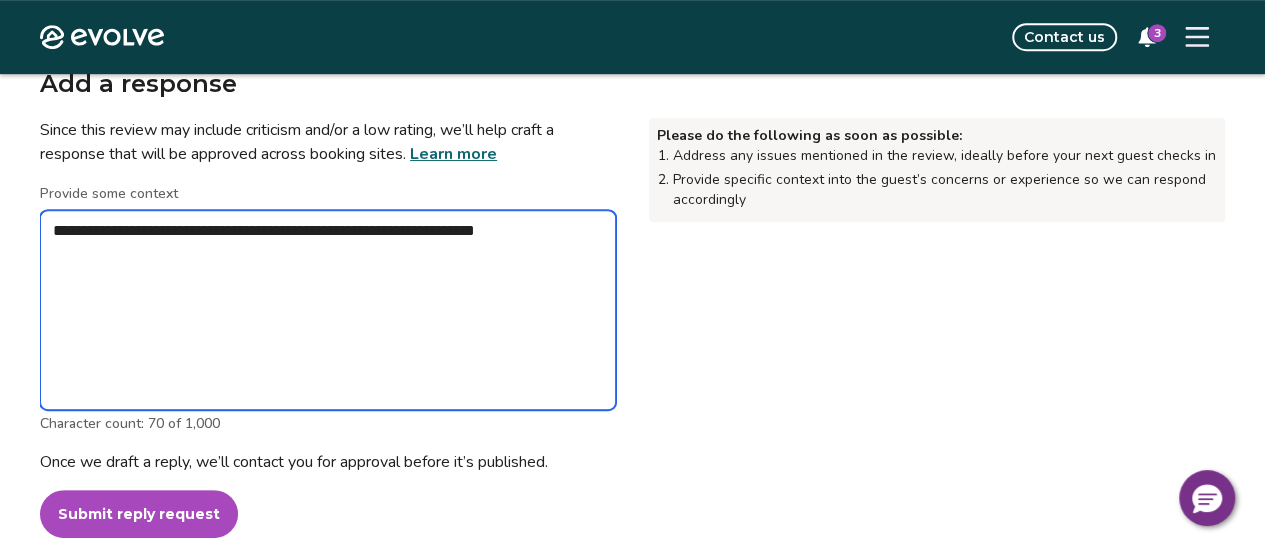 type on "*" 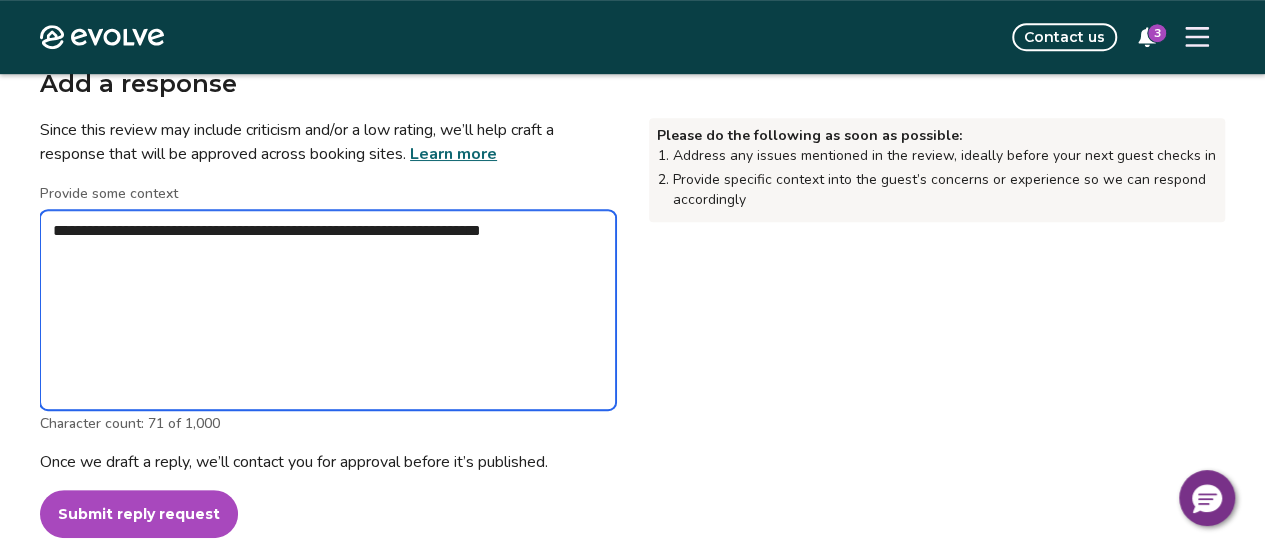 type on "*" 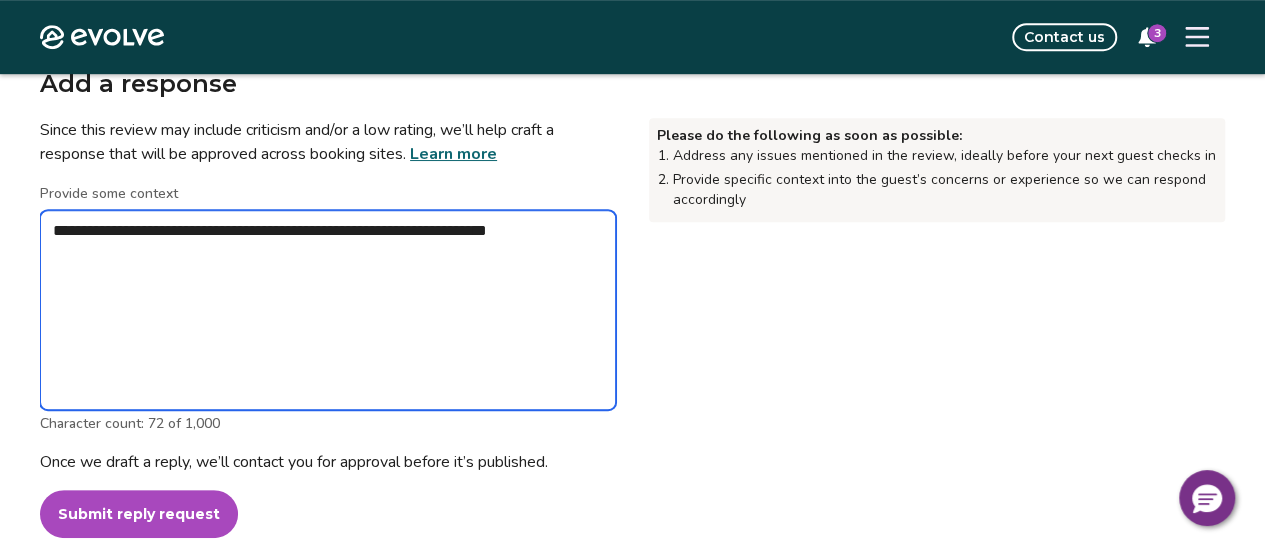 type on "*" 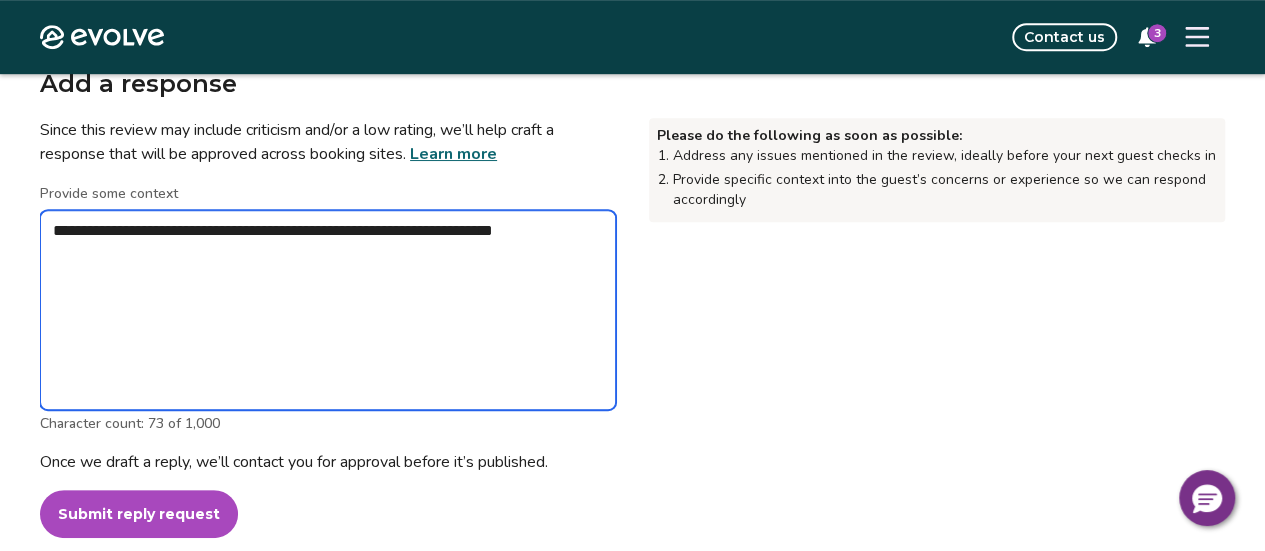 type on "*" 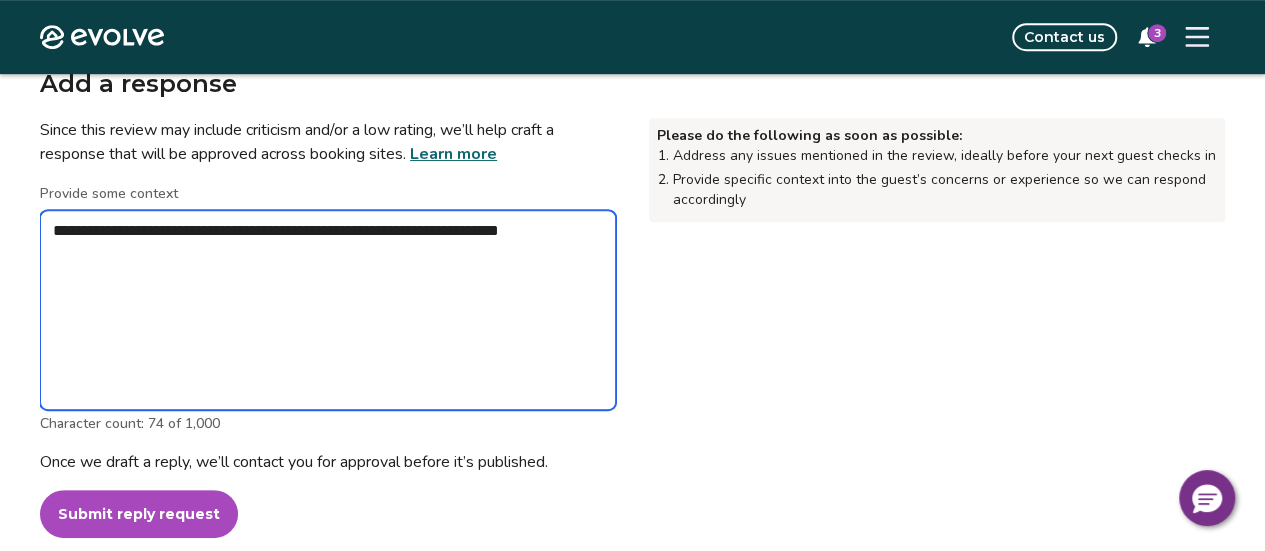 type on "*" 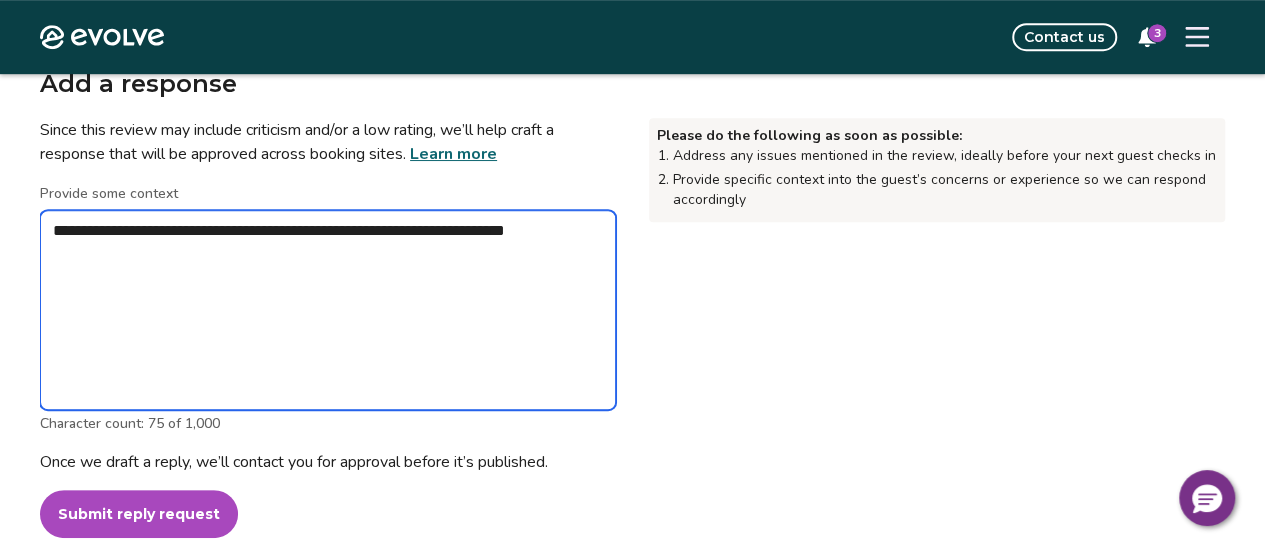 type on "*" 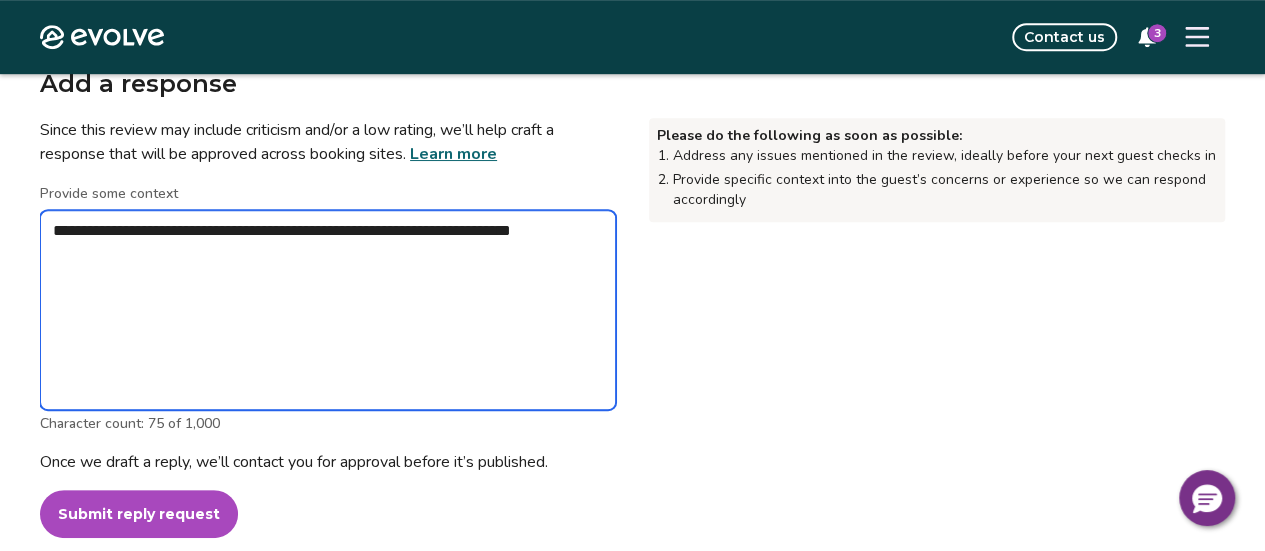 type on "*" 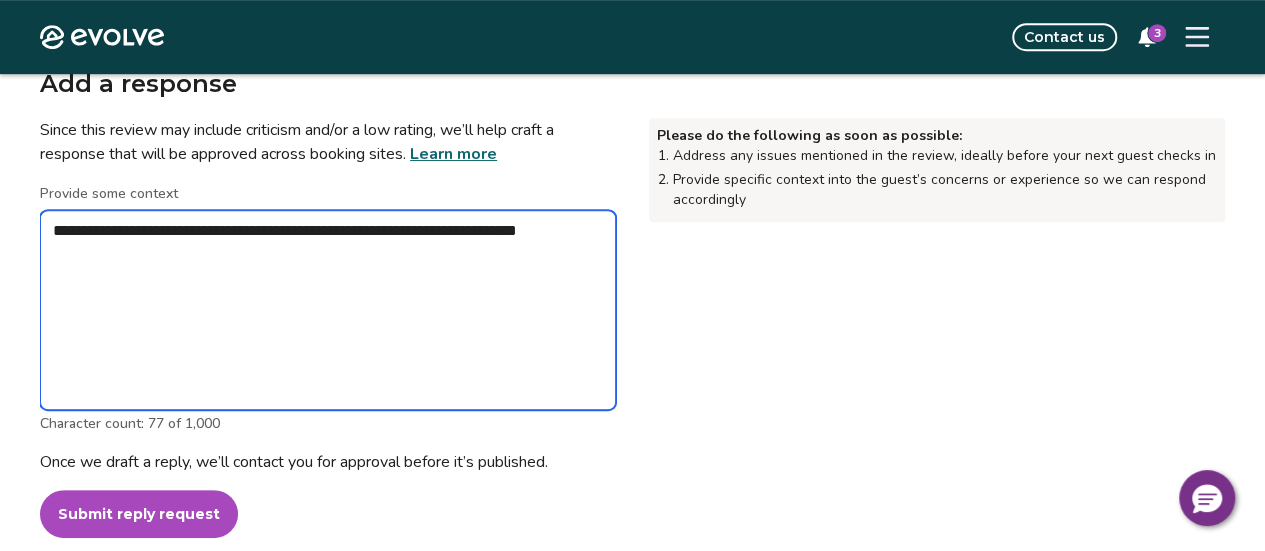 type on "*" 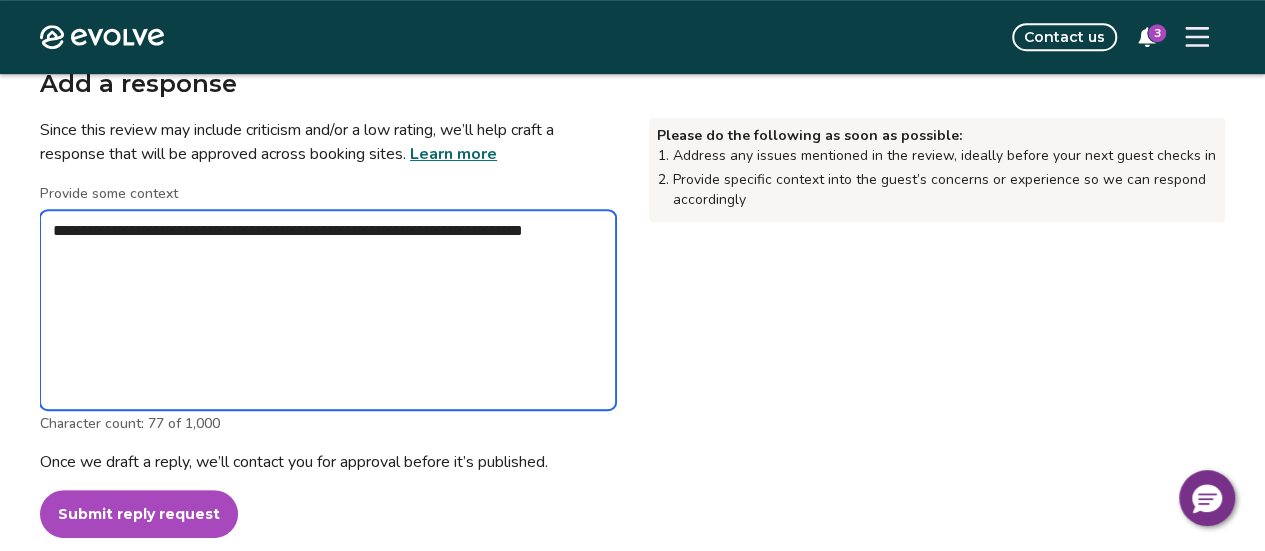 type on "**********" 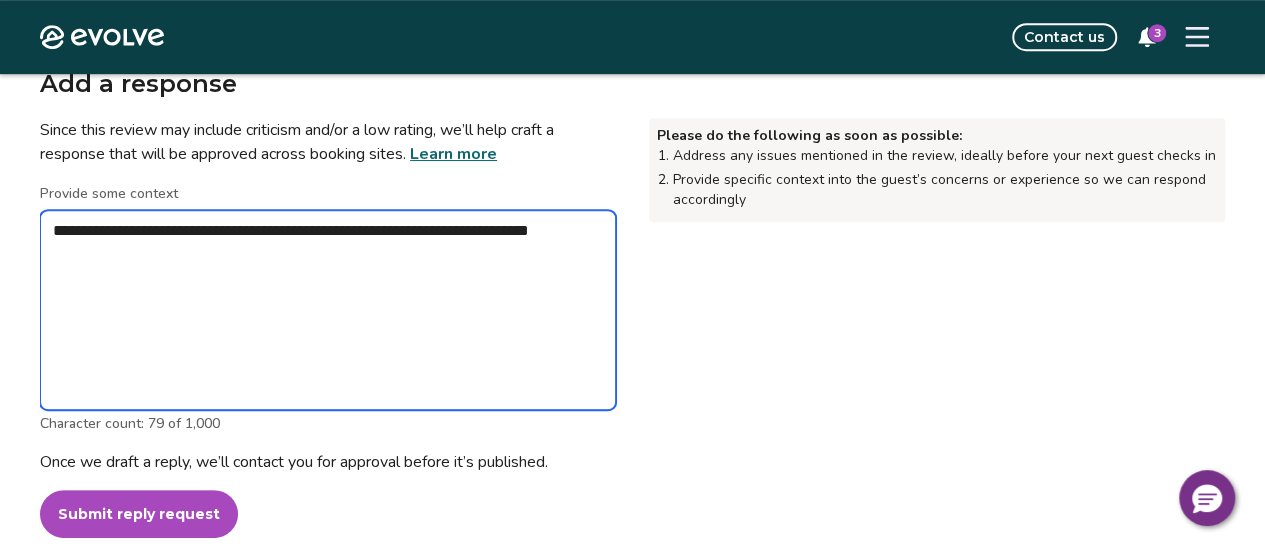 type on "*" 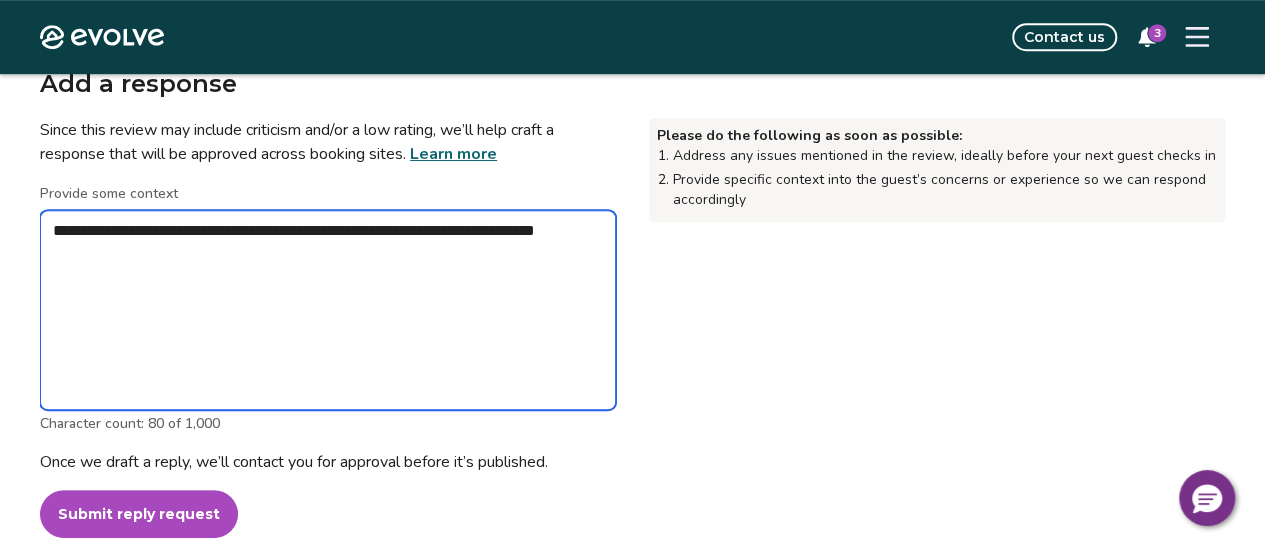 type on "*" 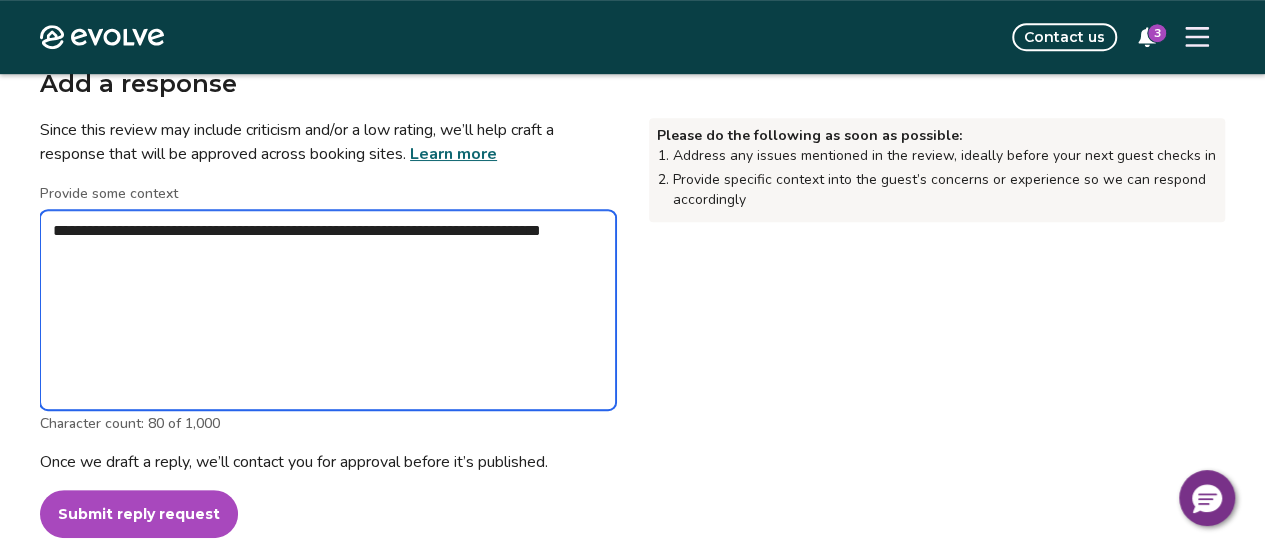 type on "*" 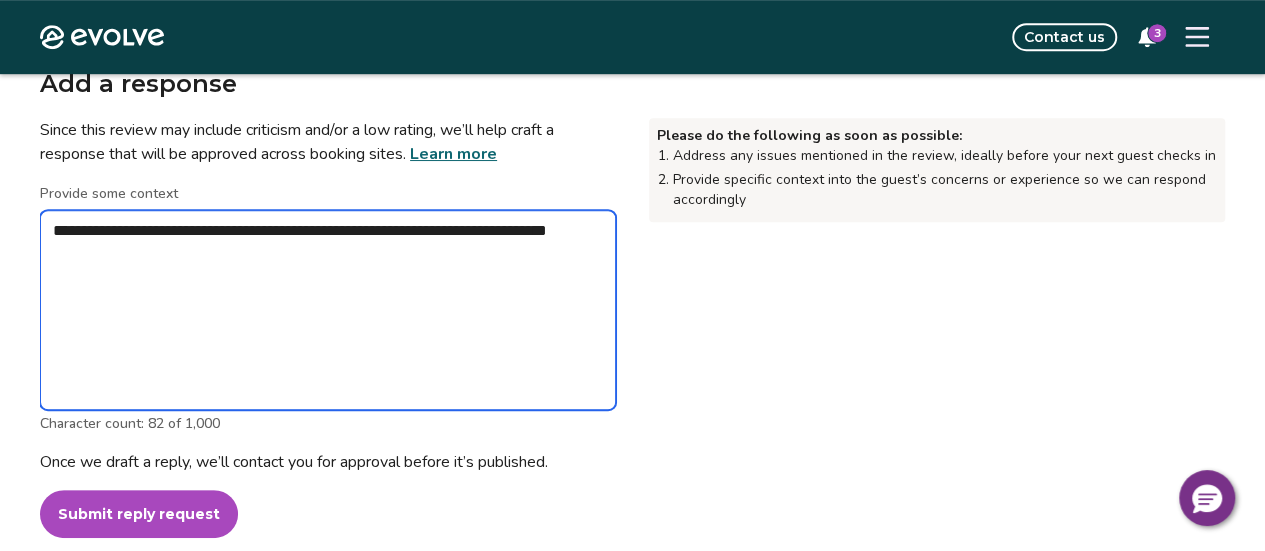 type on "*" 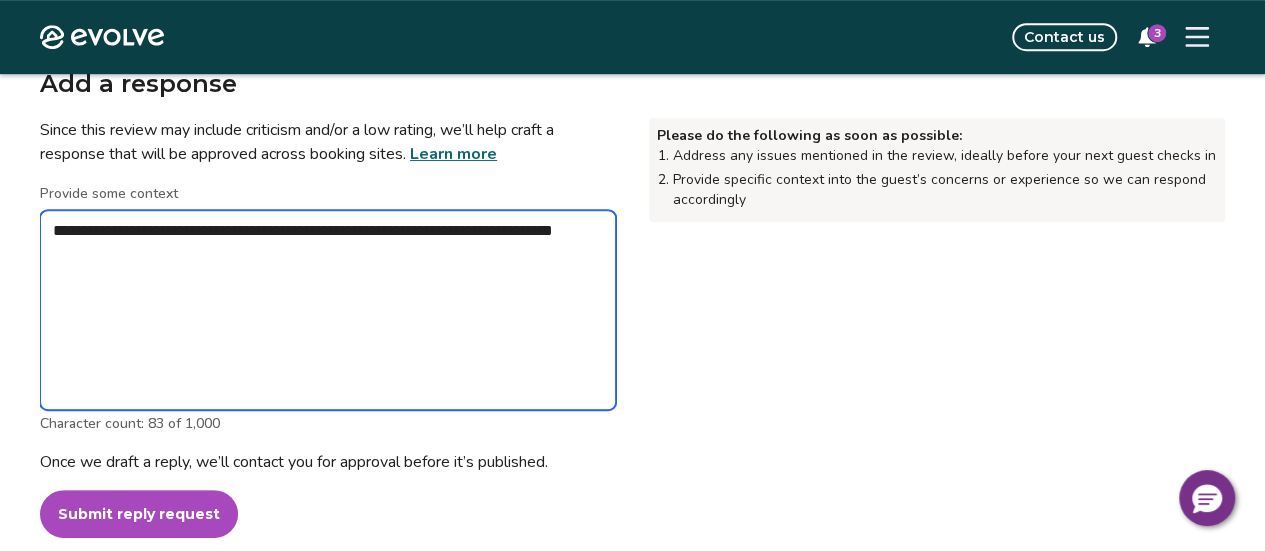 type on "*" 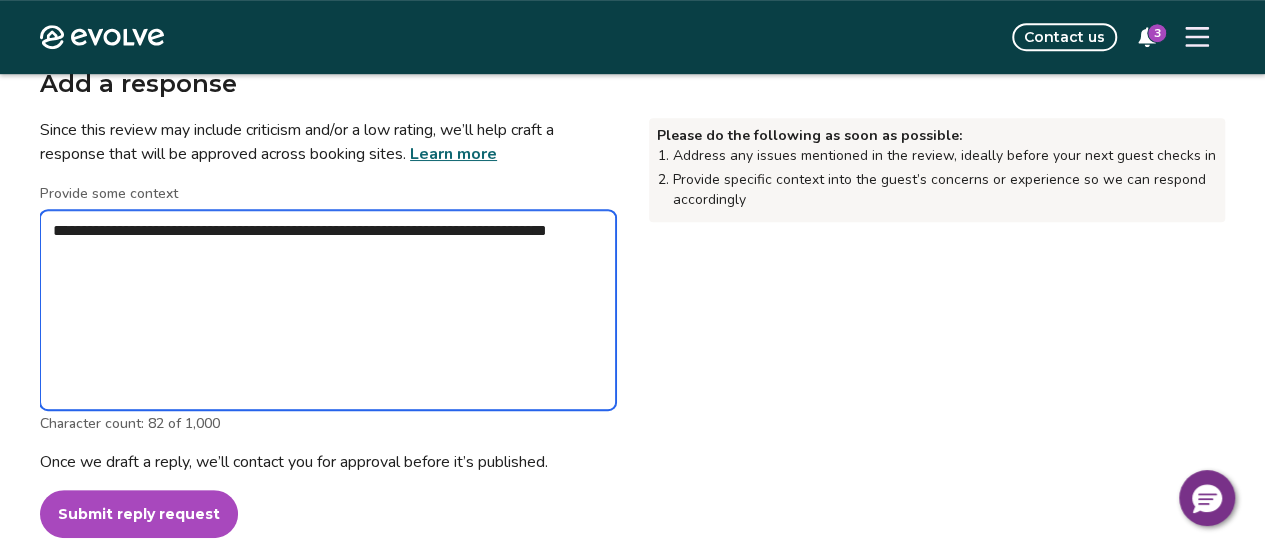 type on "*" 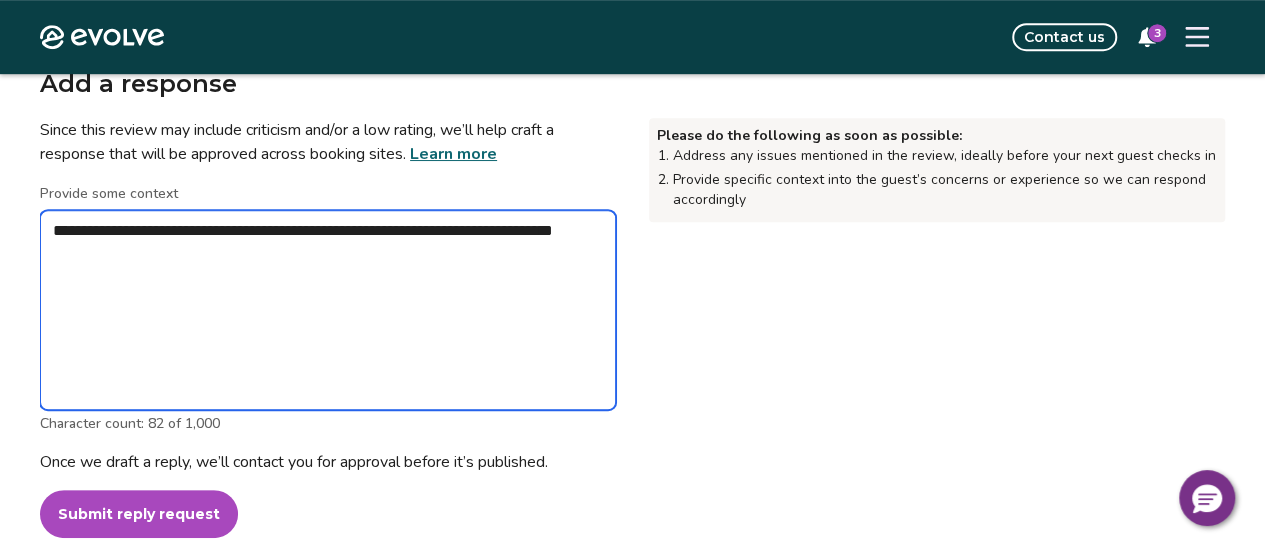 type on "*" 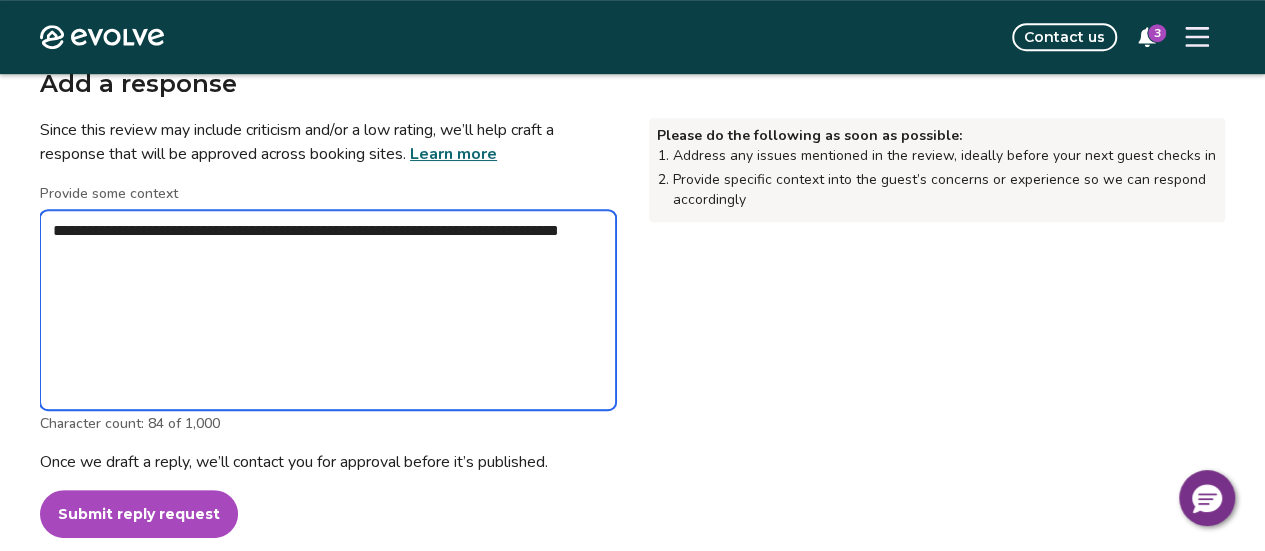 type on "*" 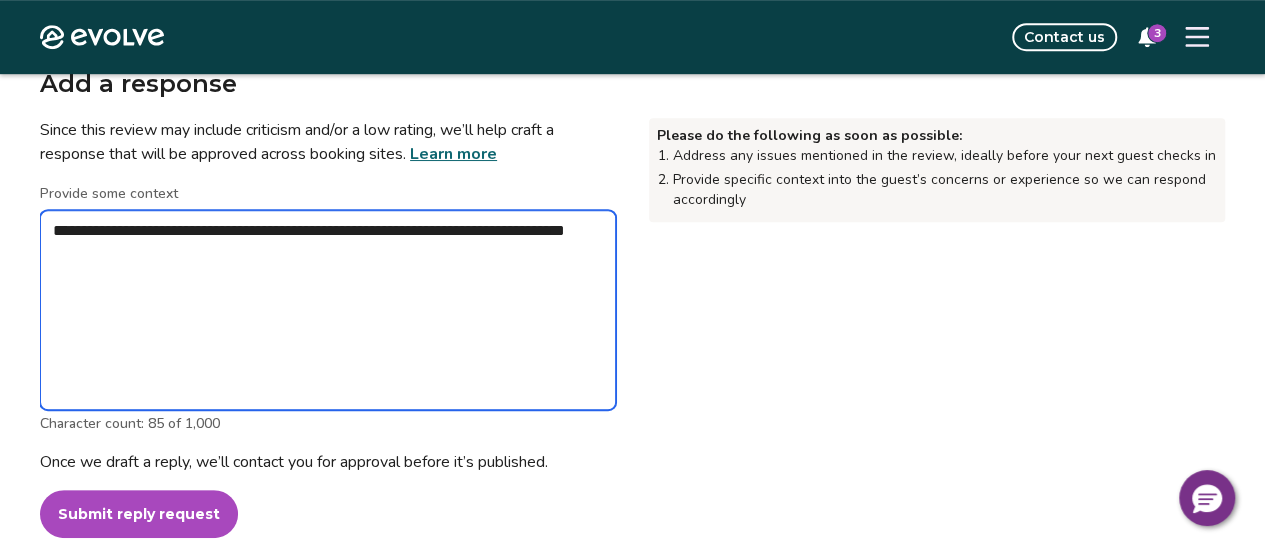 type on "*" 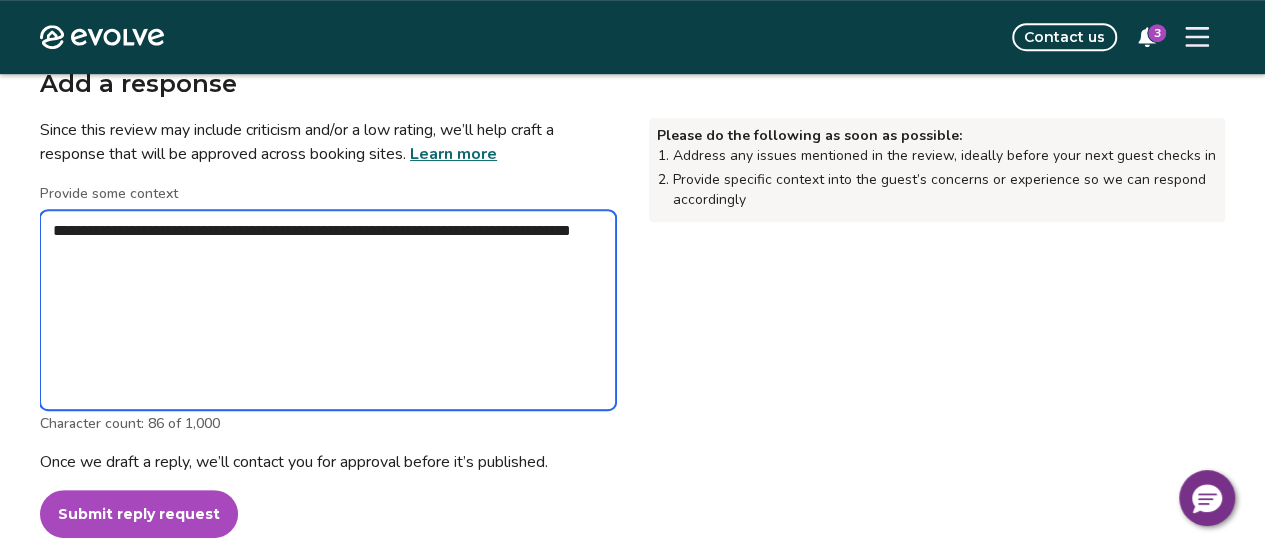 type on "*" 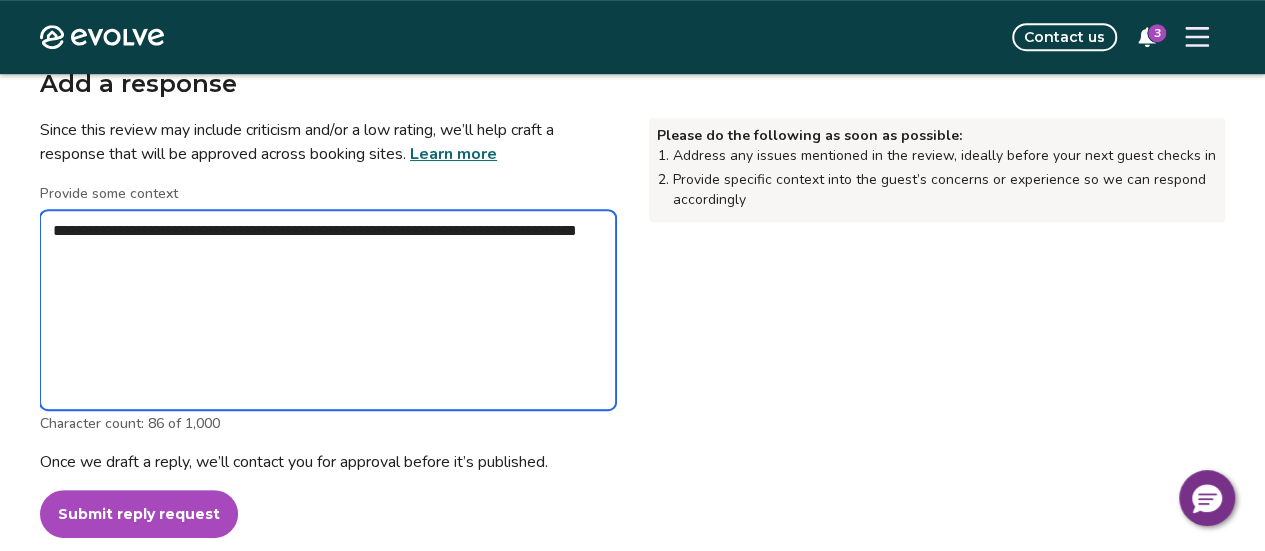 type on "*" 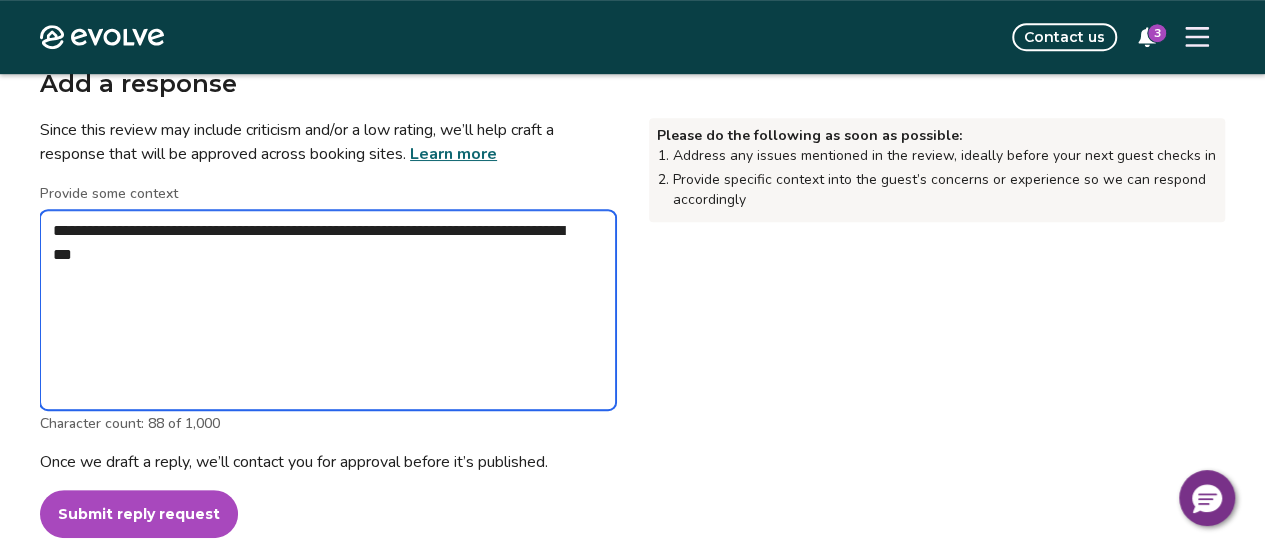 type on "*" 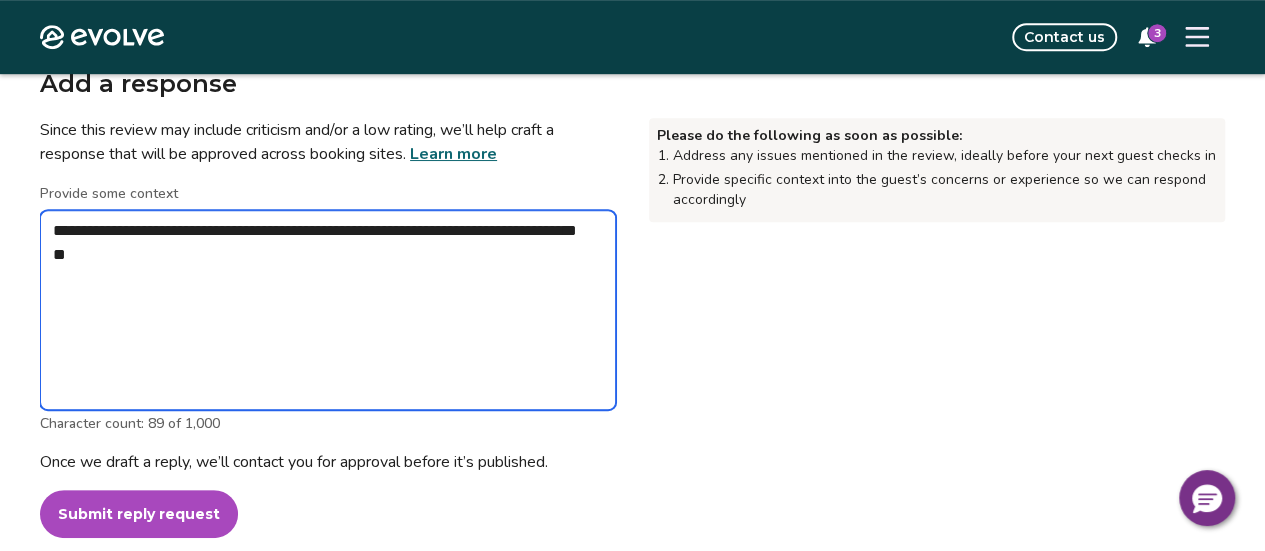 type on "*" 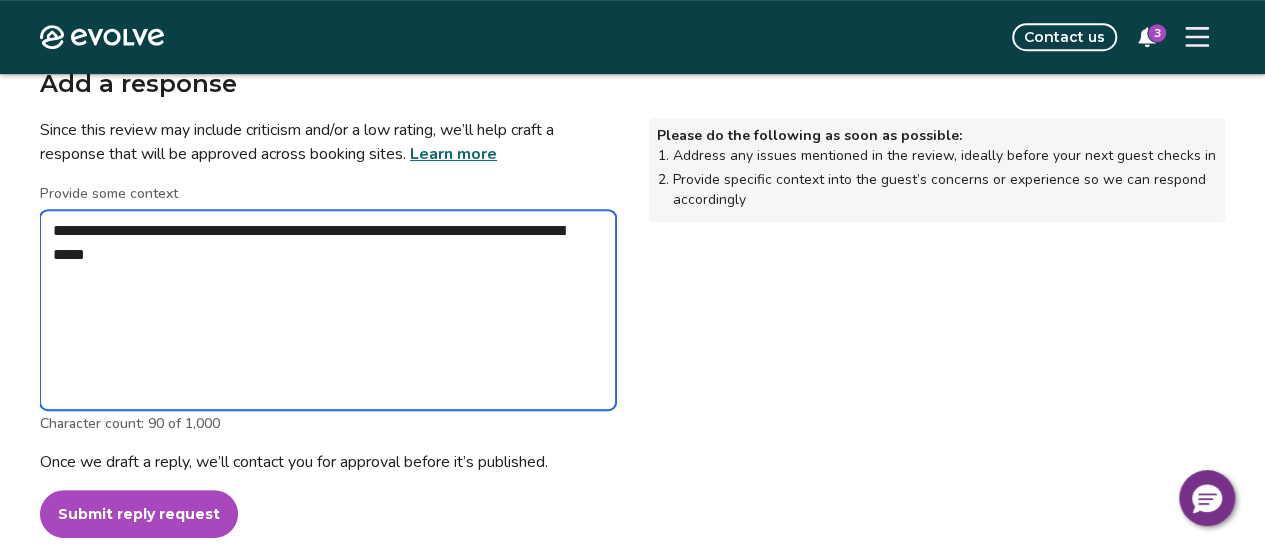 type on "*" 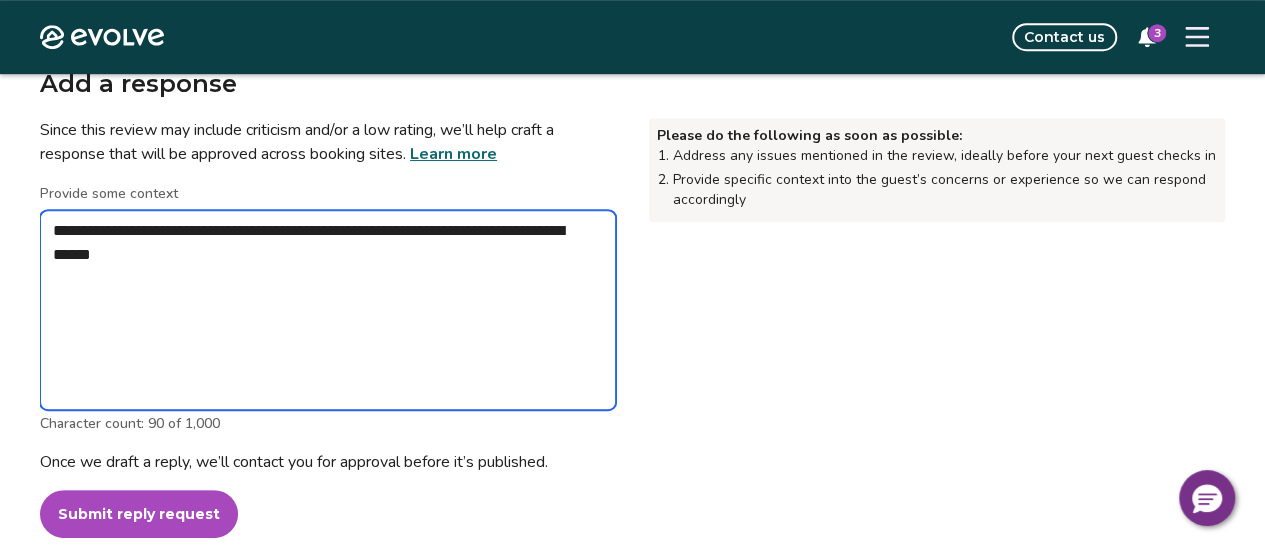 type on "*" 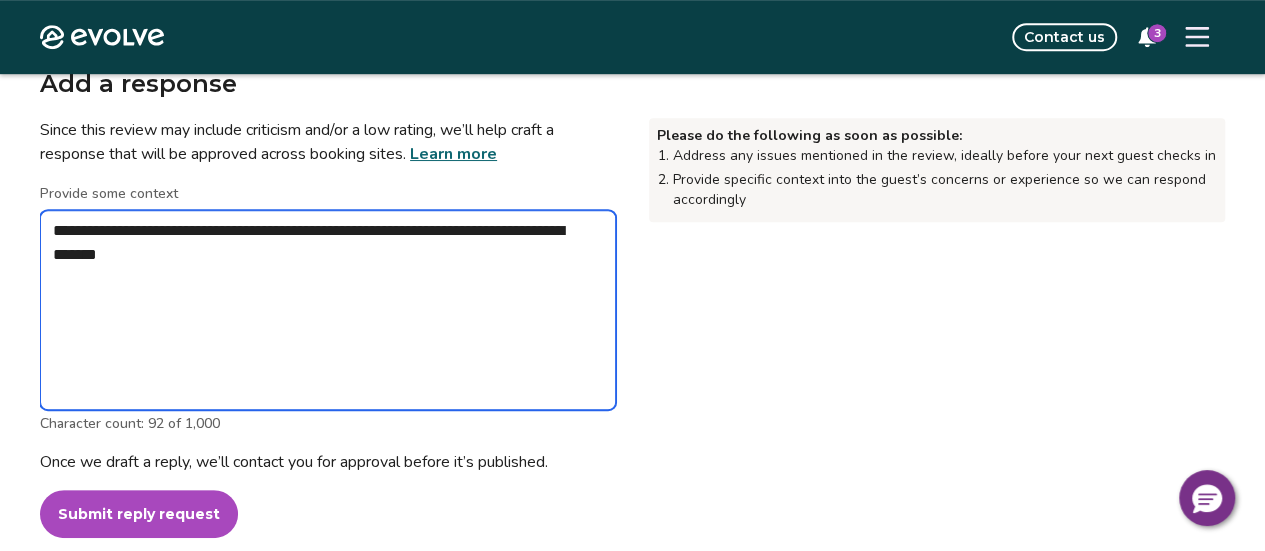 type on "*" 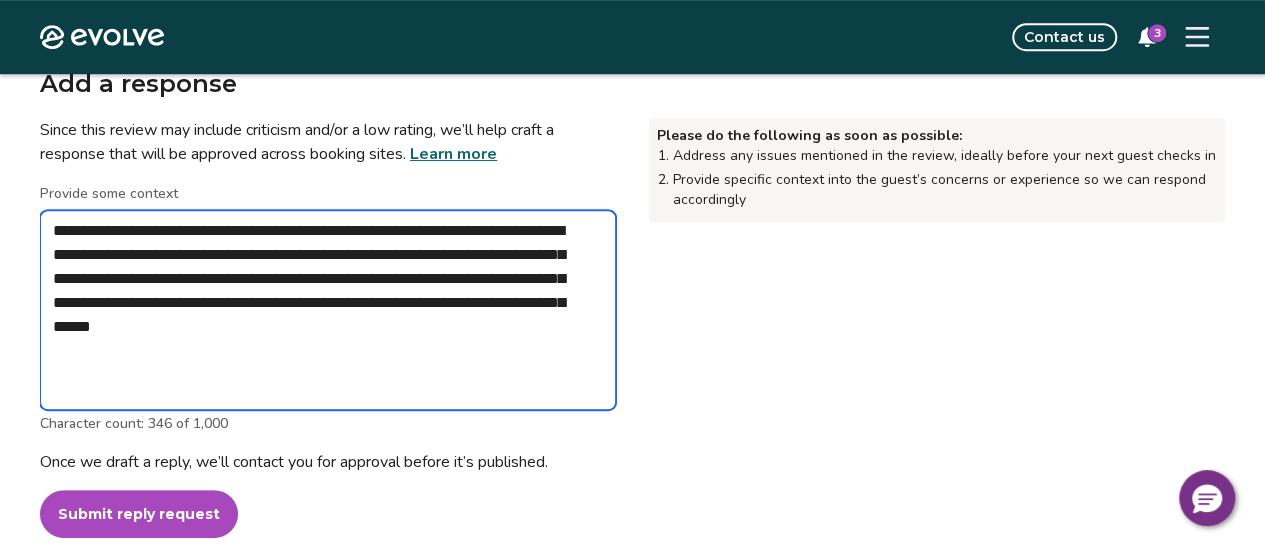 click on "**********" at bounding box center (328, 310) 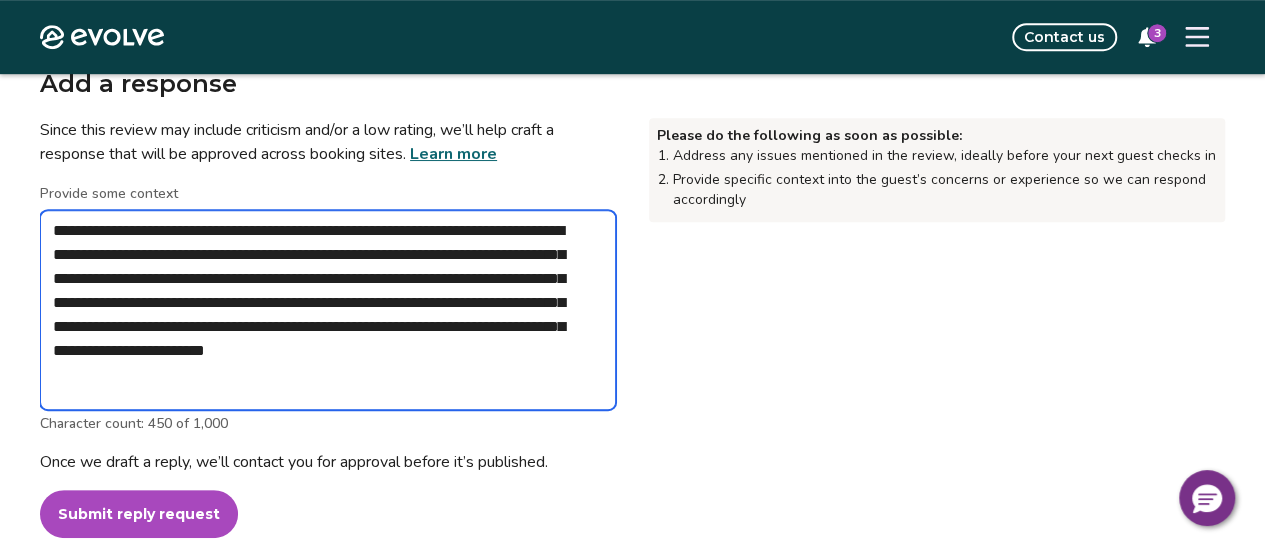 click on "**********" at bounding box center [328, 310] 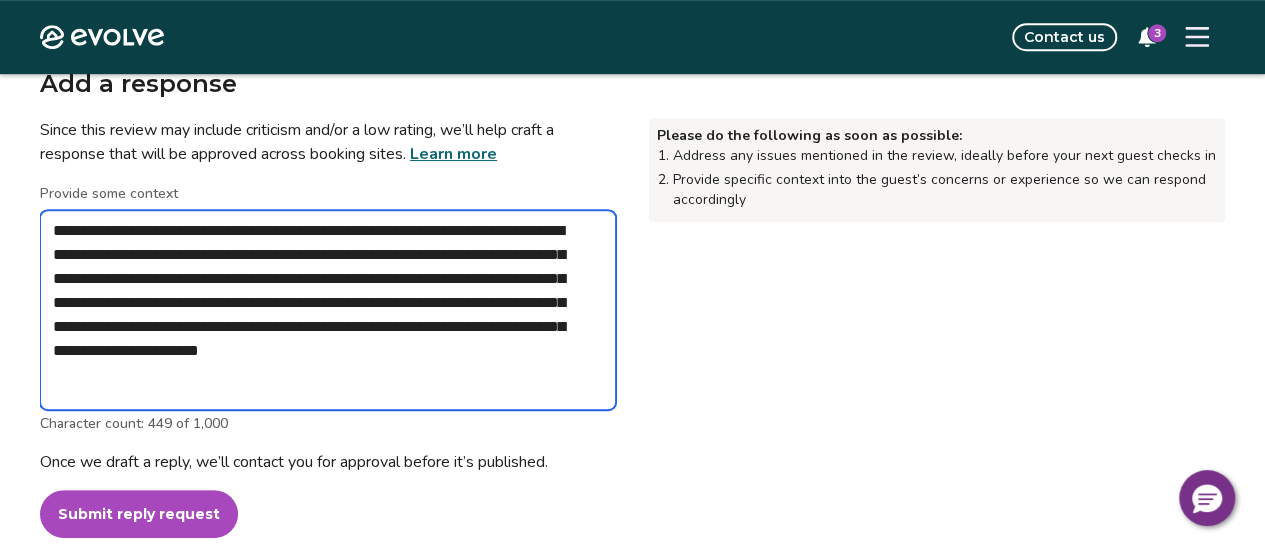 click on "**********" at bounding box center [328, 310] 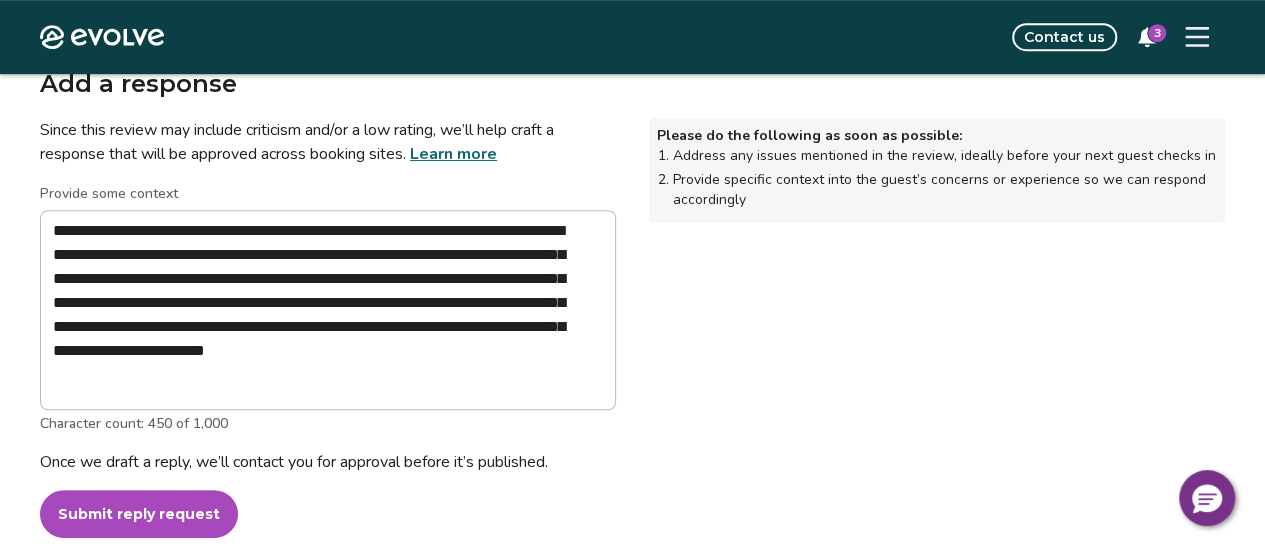 click on "Submit reply request" at bounding box center [139, 514] 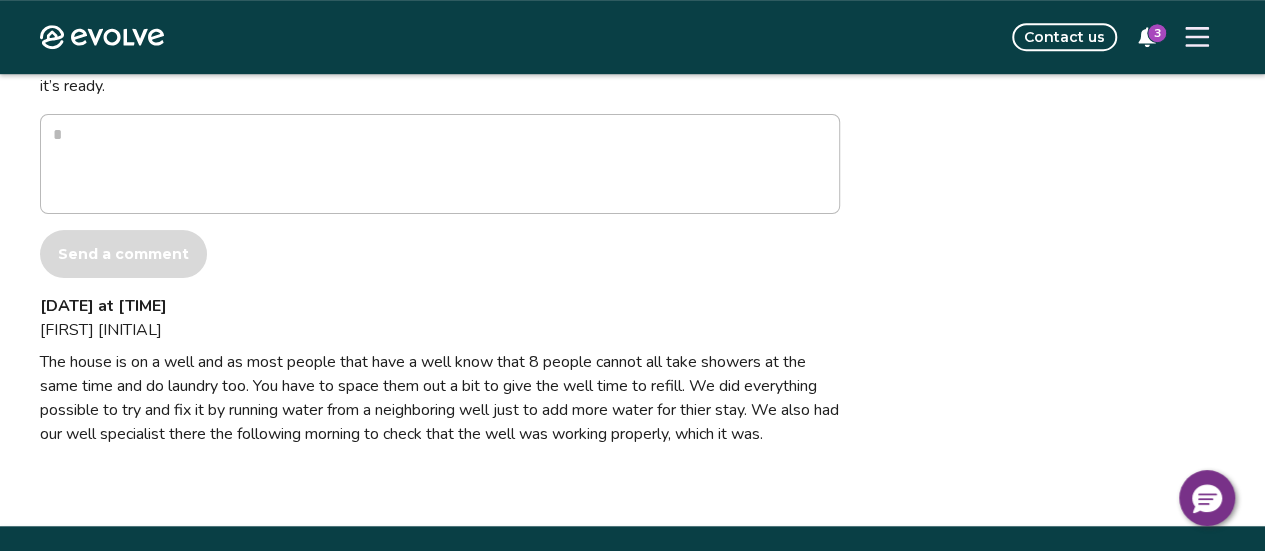 scroll, scrollTop: 640, scrollLeft: 0, axis: vertical 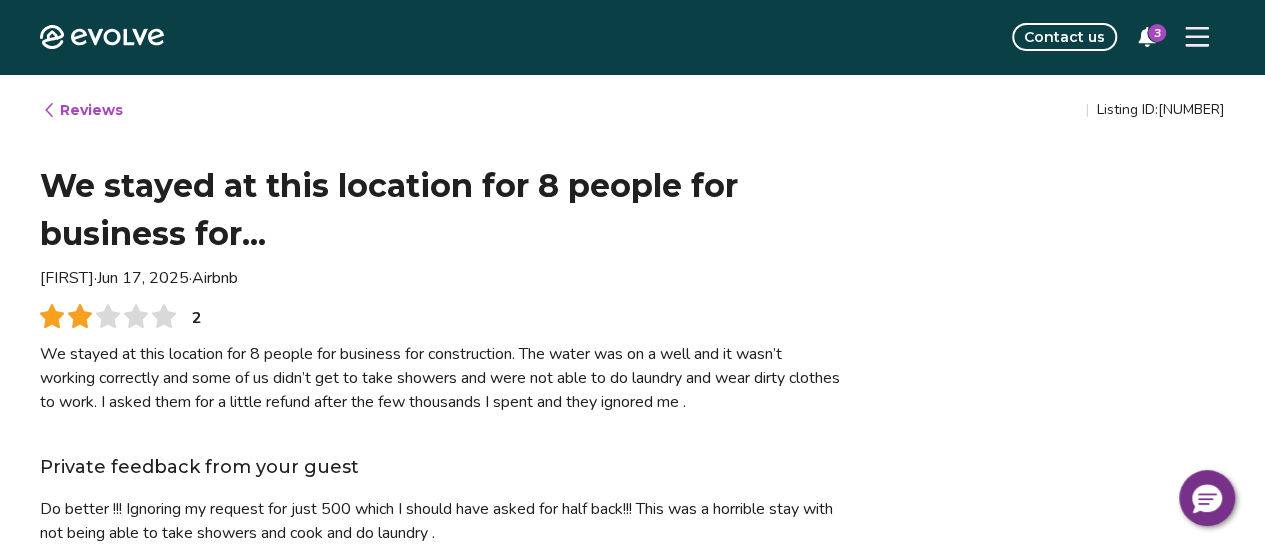 click at bounding box center (1197, 37) 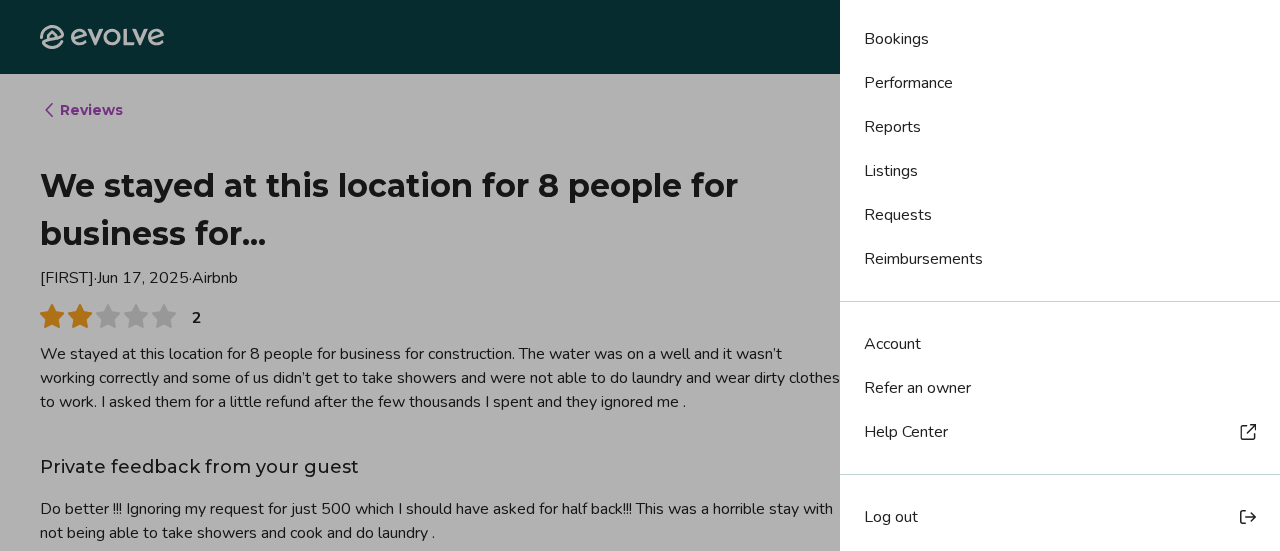 scroll, scrollTop: 128, scrollLeft: 0, axis: vertical 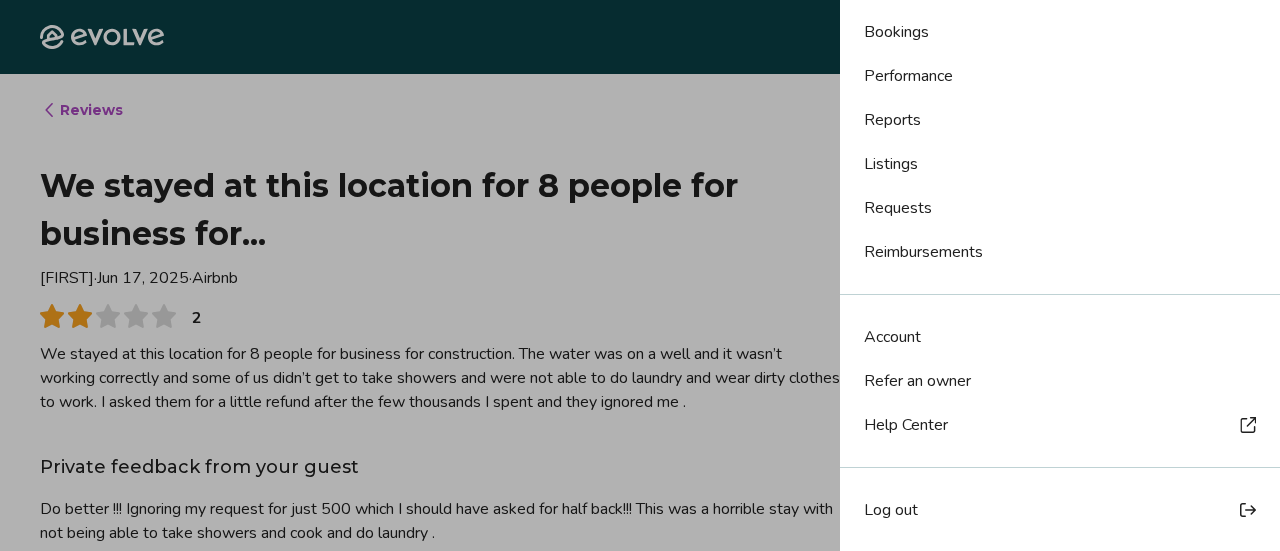 click on "Account" at bounding box center [892, 337] 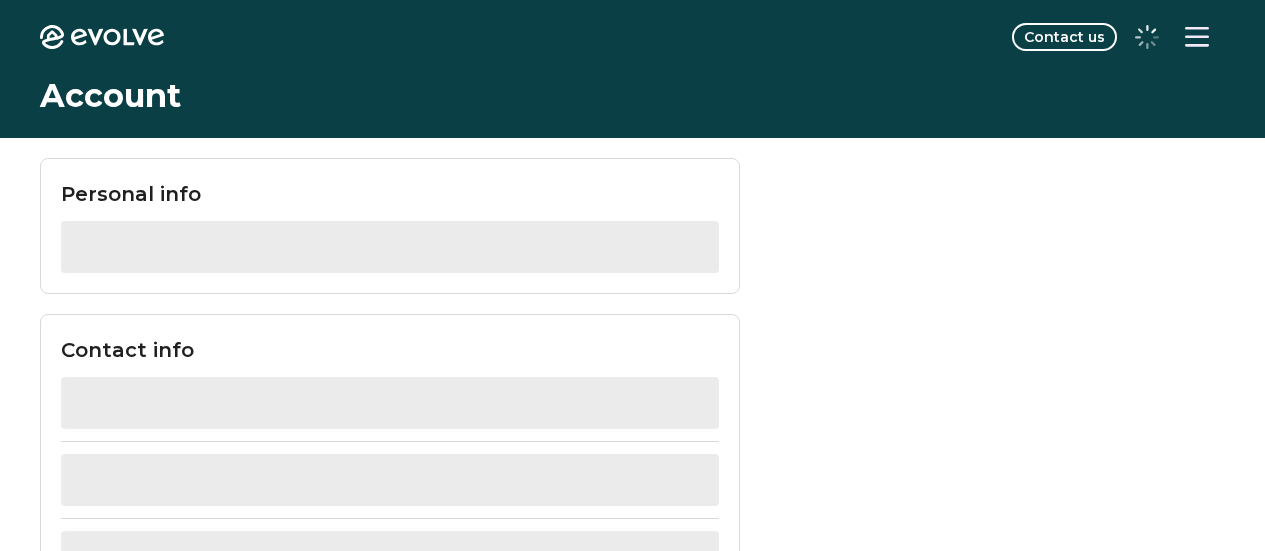 scroll, scrollTop: 0, scrollLeft: 0, axis: both 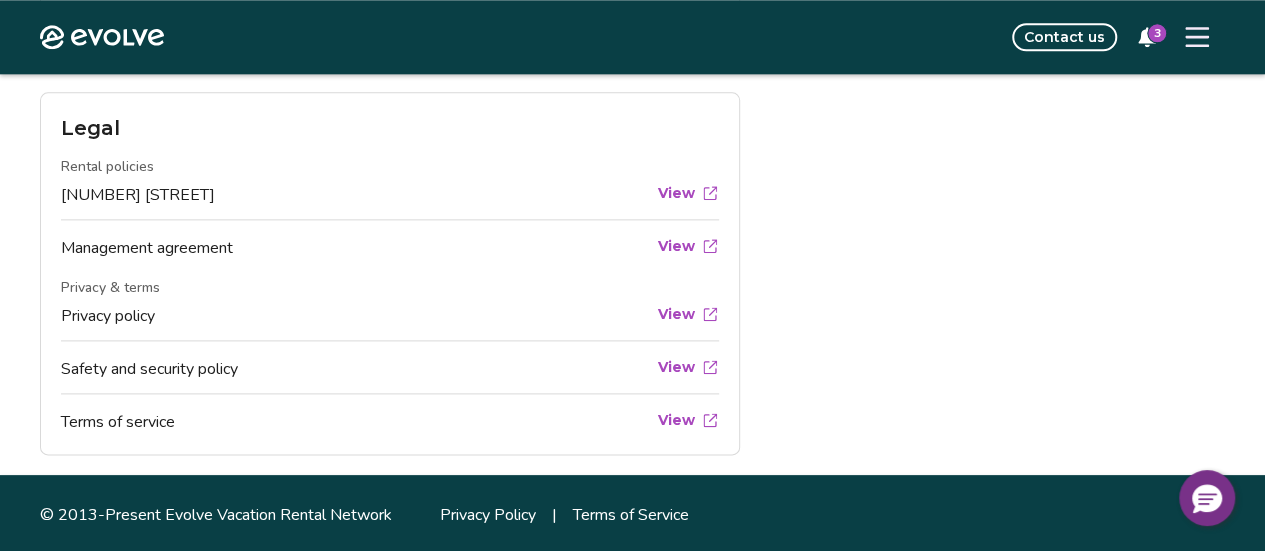 click on "3" at bounding box center [1157, 33] 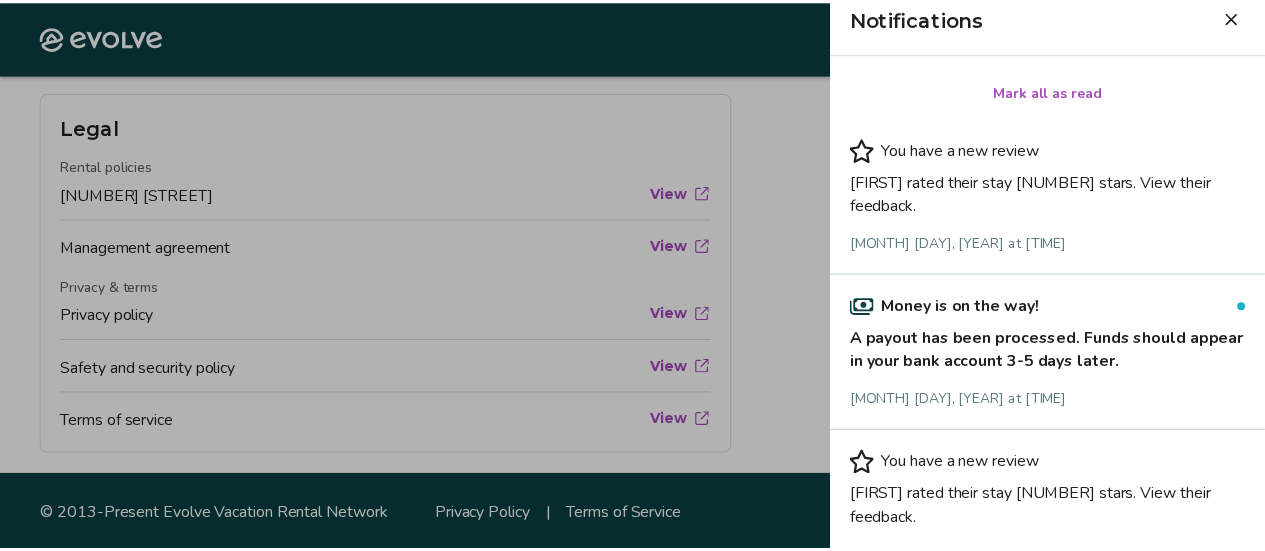 scroll, scrollTop: 0, scrollLeft: 0, axis: both 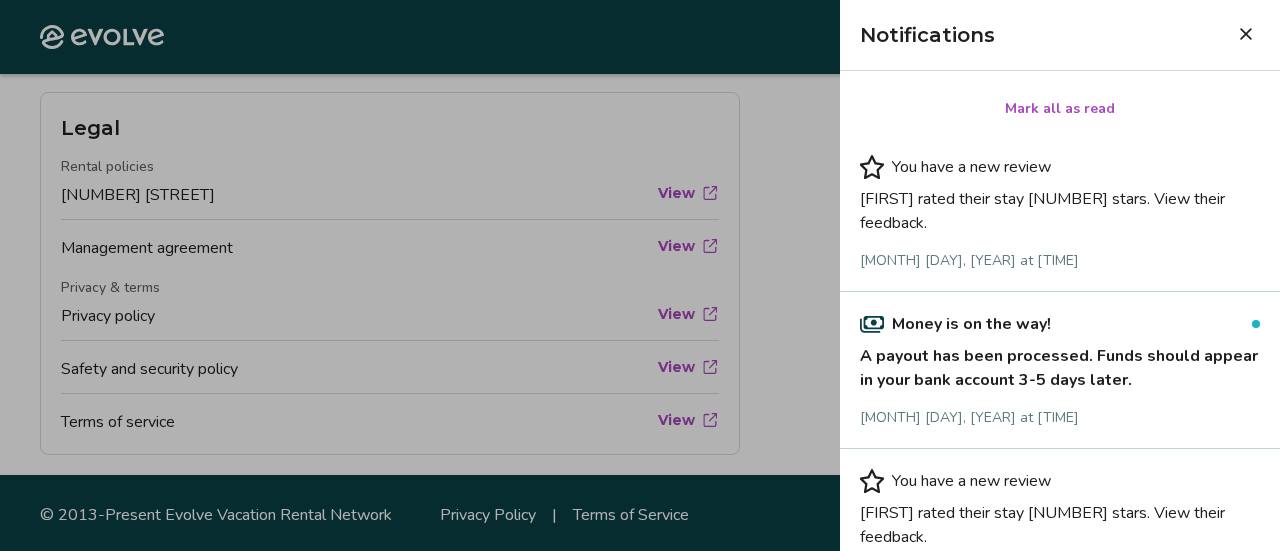 click 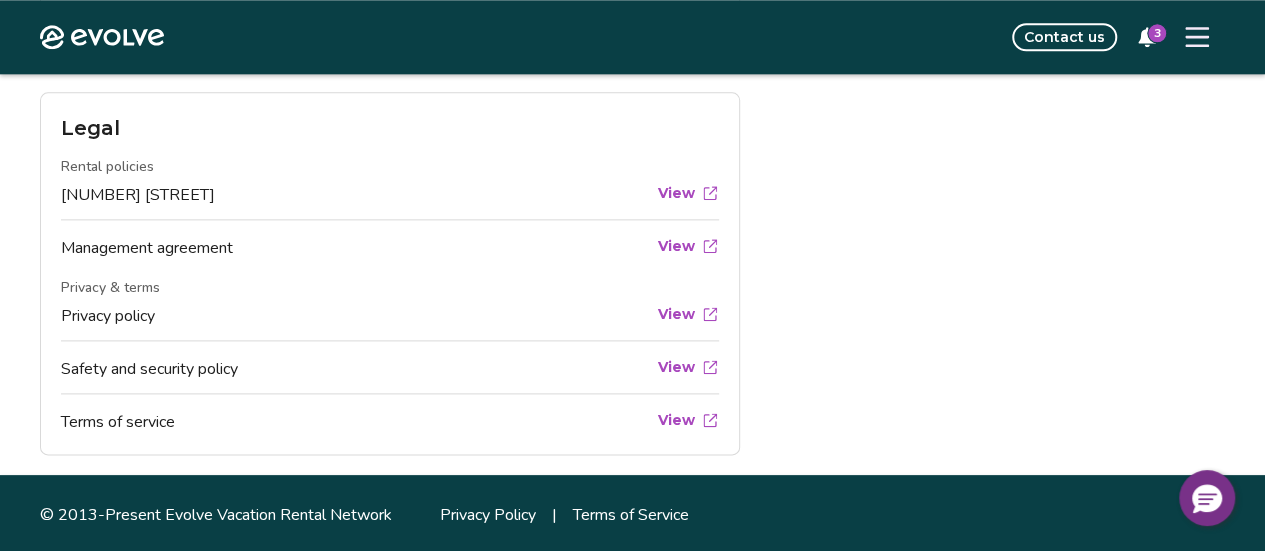 click 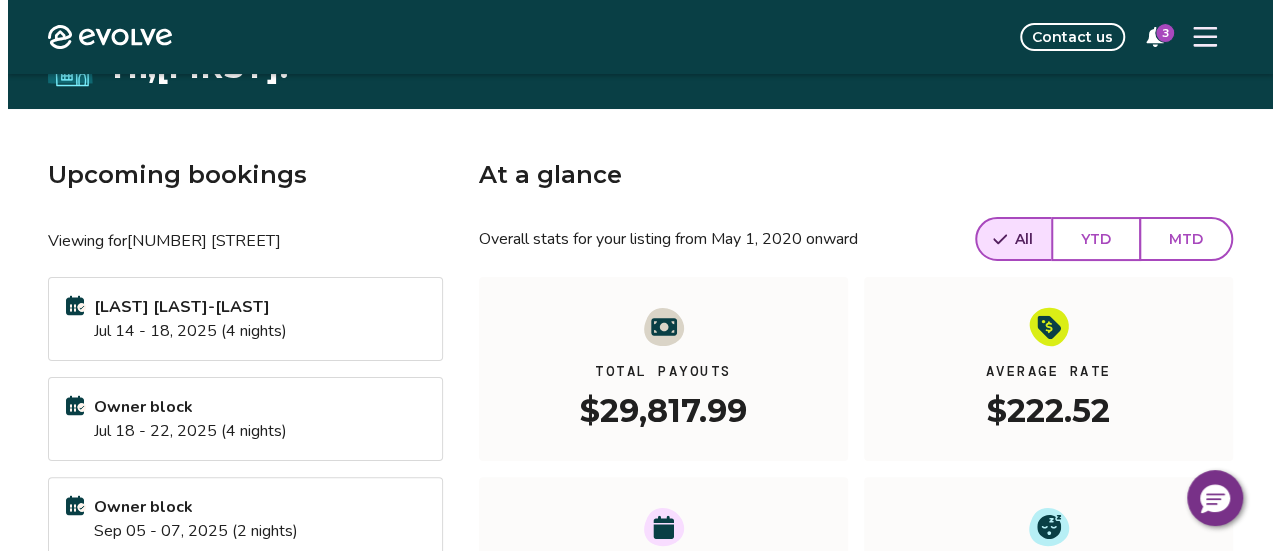 scroll, scrollTop: 0, scrollLeft: 0, axis: both 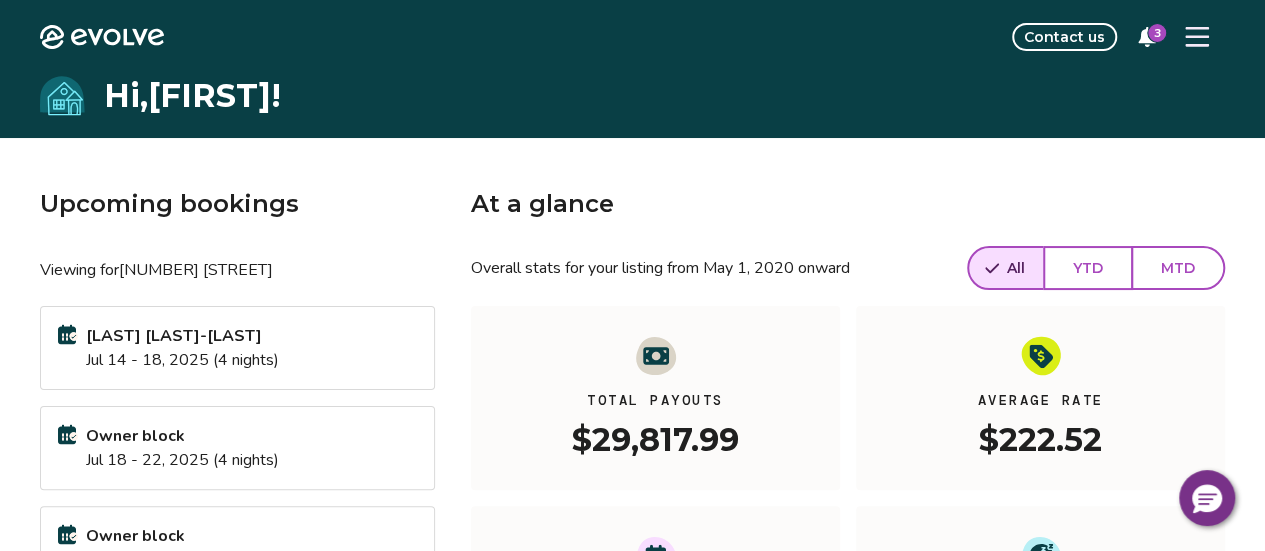 click on "Contact us" at bounding box center (1064, 37) 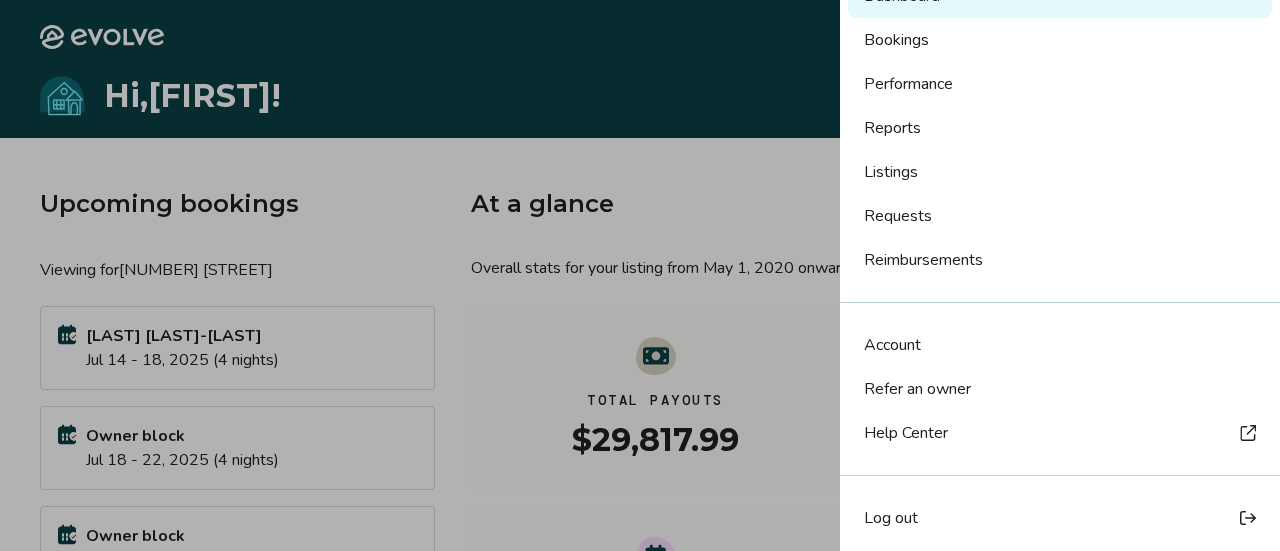 scroll, scrollTop: 128, scrollLeft: 0, axis: vertical 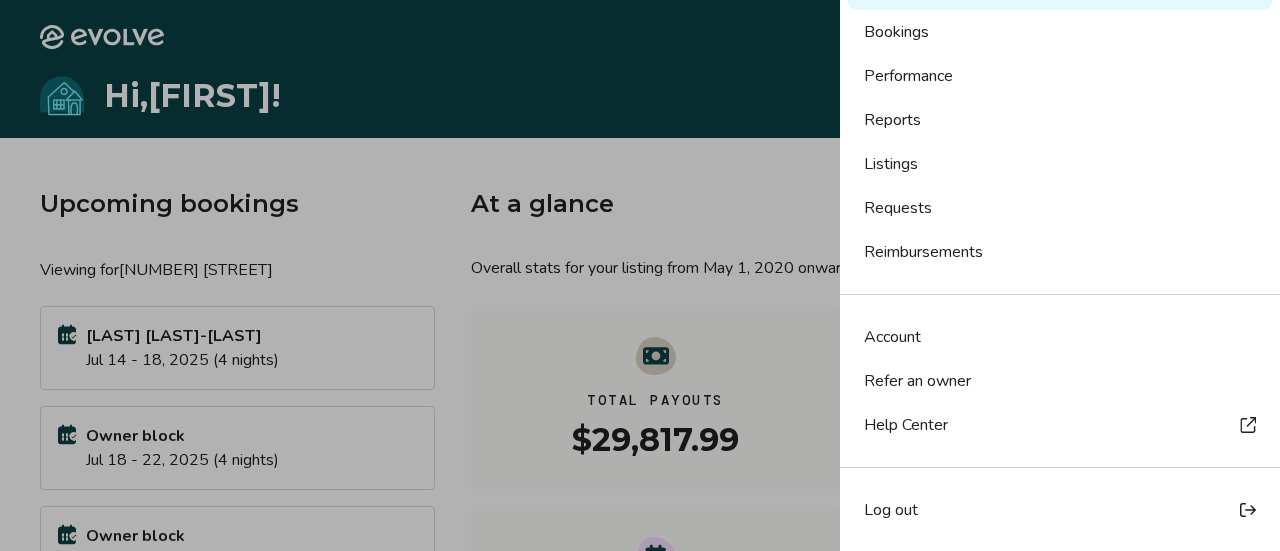 click on "Log out" at bounding box center [1060, 510] 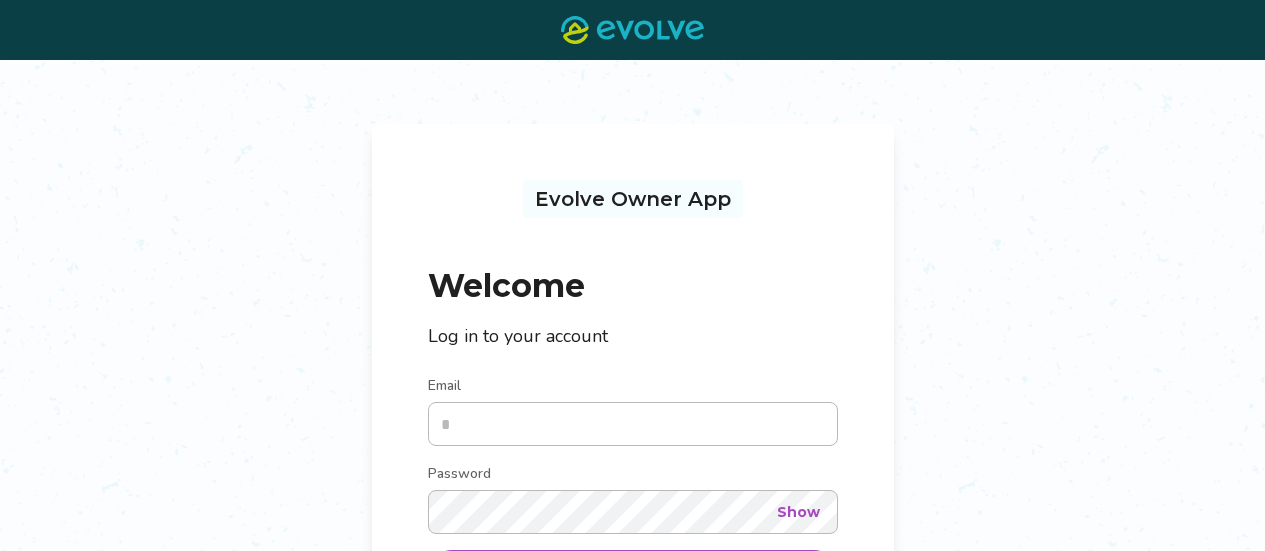 scroll, scrollTop: 0, scrollLeft: 0, axis: both 